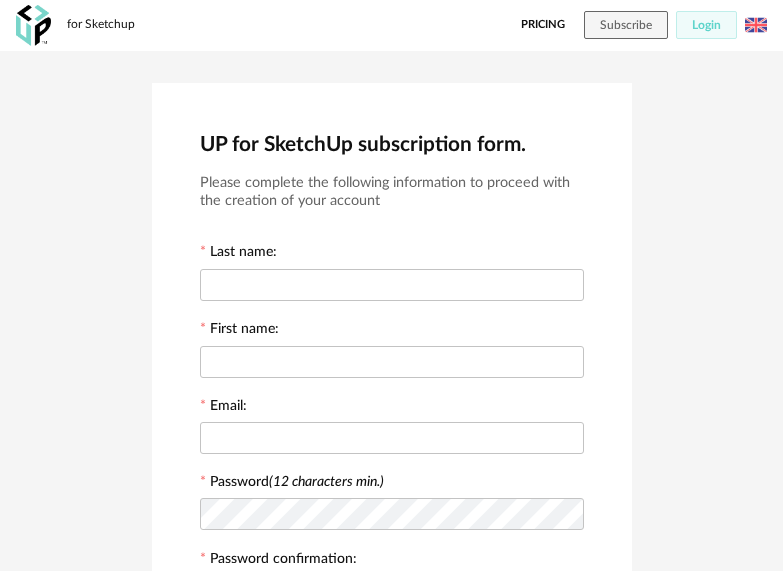 click at bounding box center [392, 285] 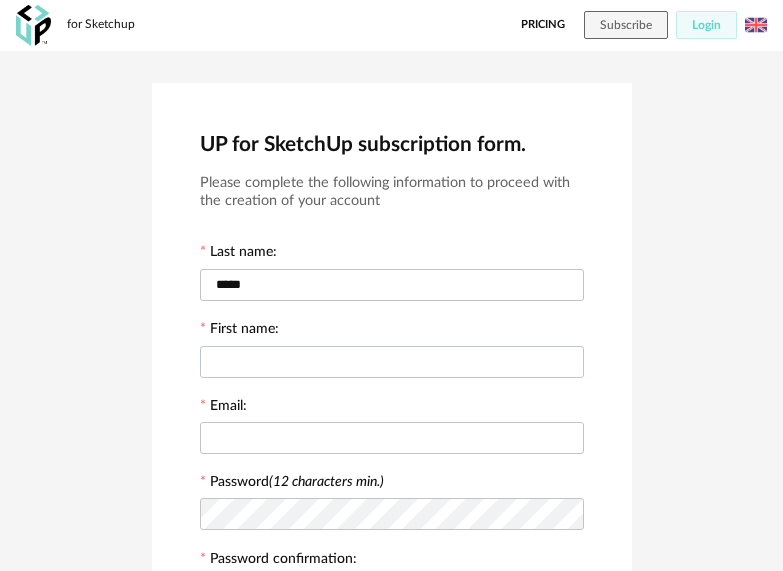 type on "*****" 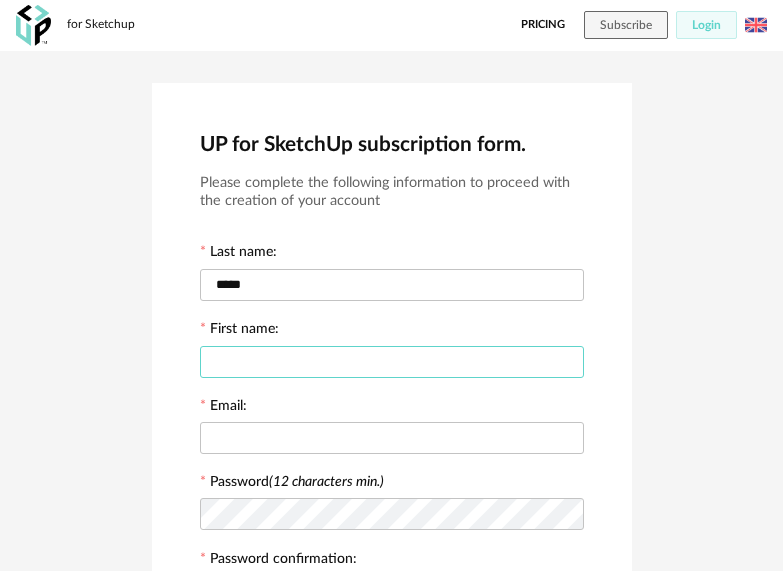 click at bounding box center [392, 362] 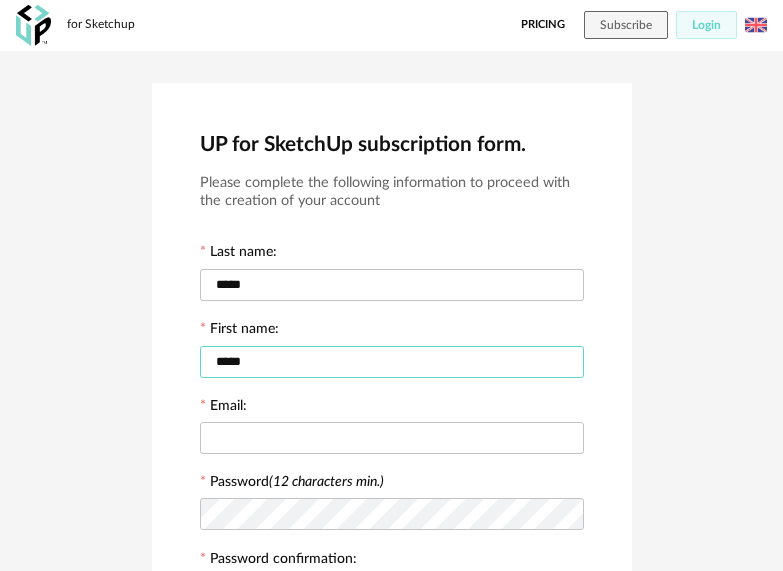 type on "*****" 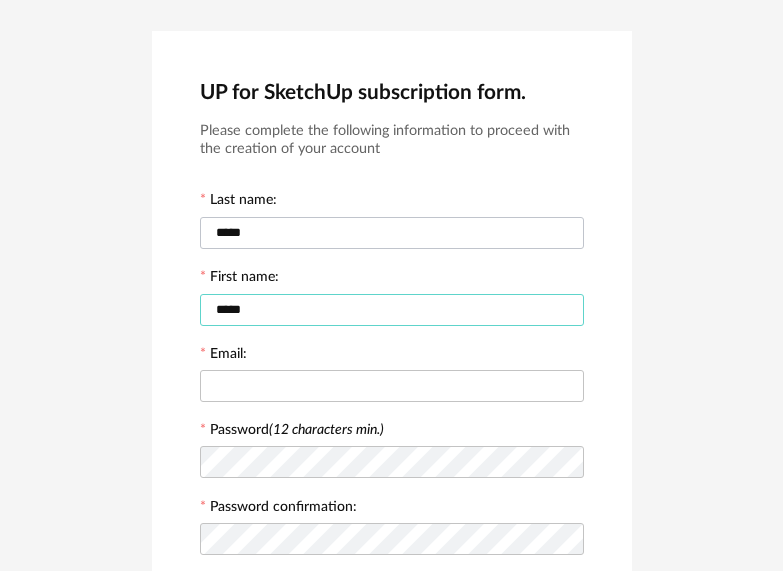 scroll, scrollTop: 0, scrollLeft: 0, axis: both 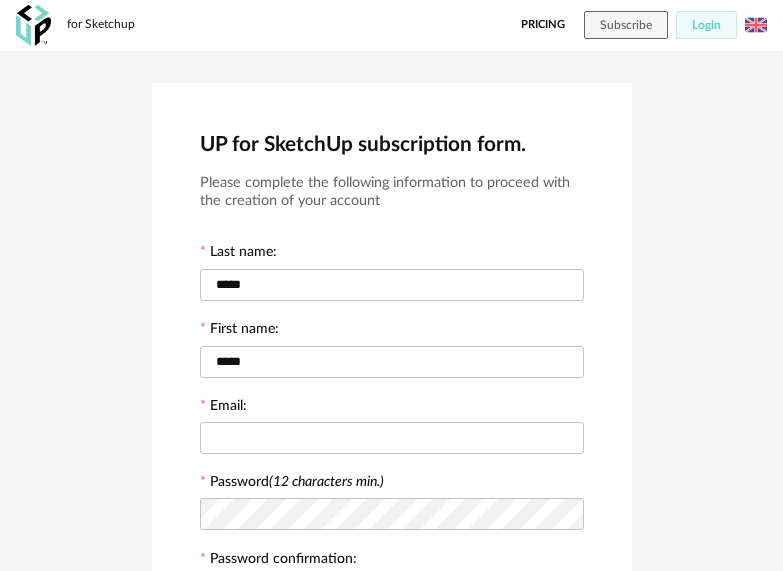 click on "Pricing" at bounding box center (543, 25) 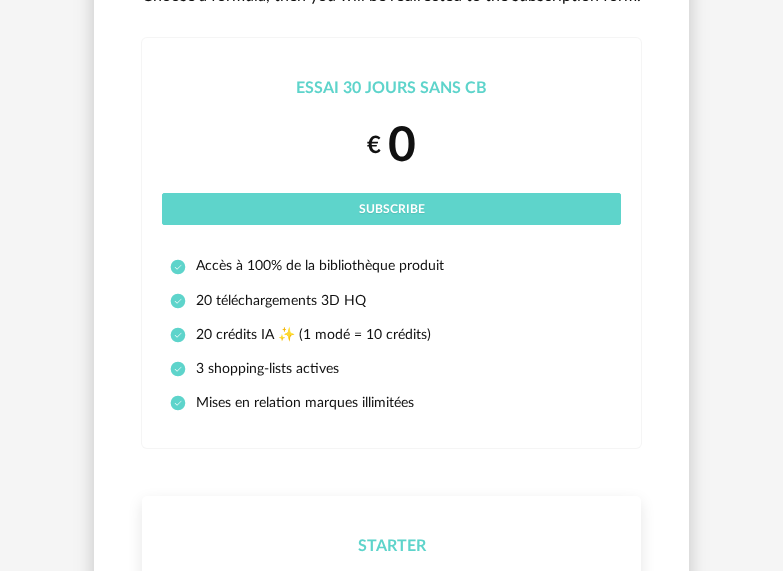 scroll, scrollTop: 0, scrollLeft: 0, axis: both 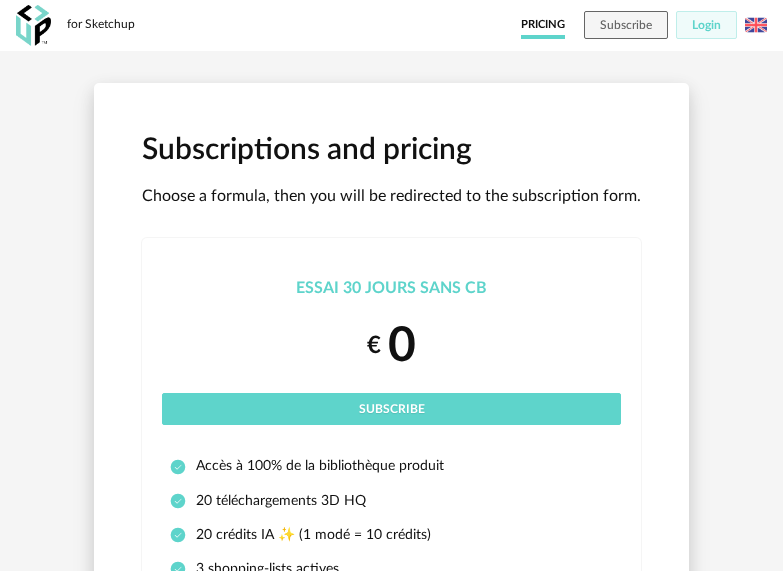 click at bounding box center [756, 25] 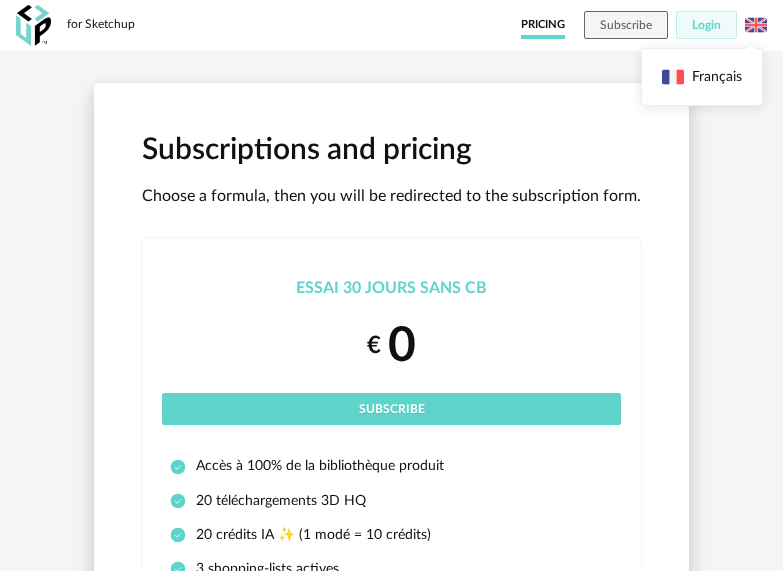 click at bounding box center [756, 25] 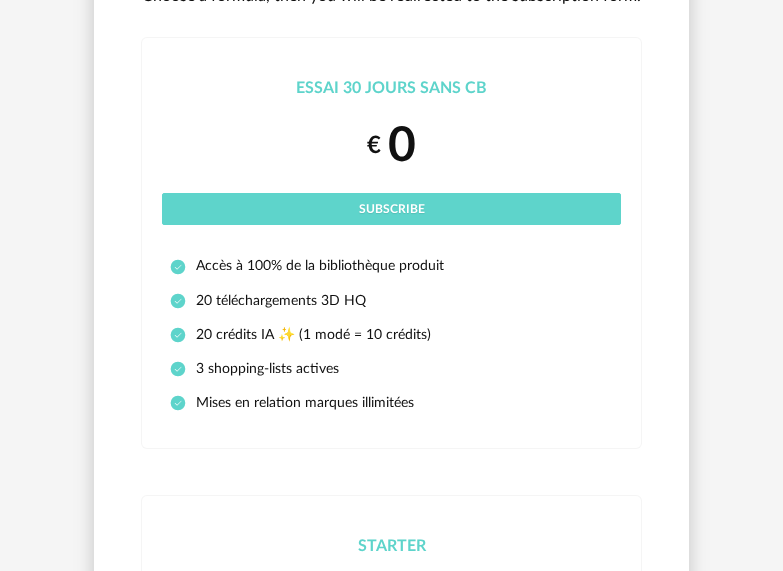 scroll, scrollTop: 0, scrollLeft: 0, axis: both 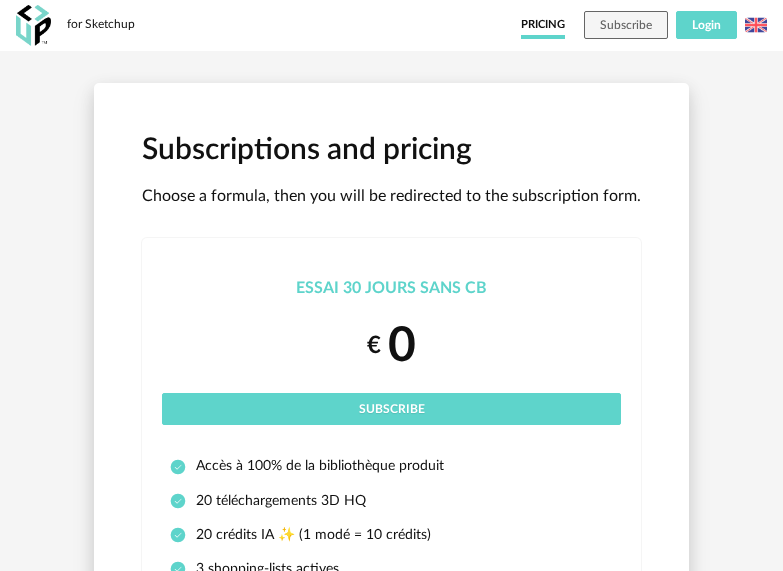 click on "Login" at bounding box center [706, 25] 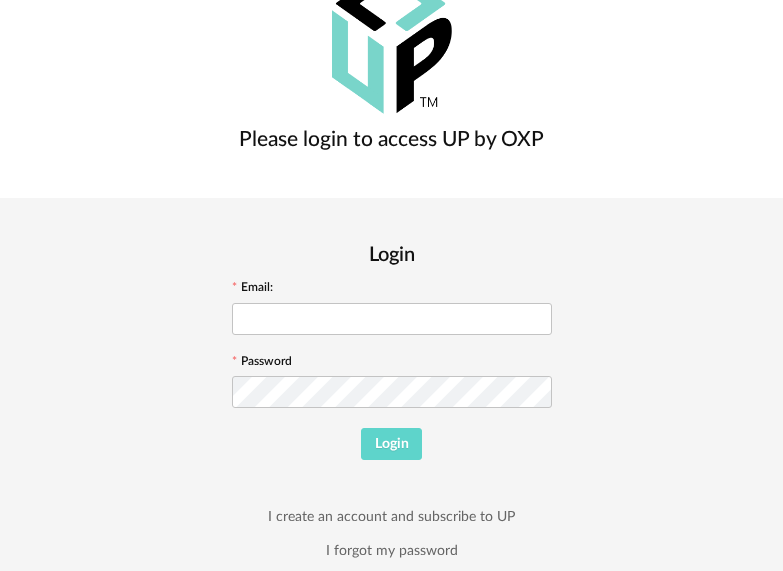 scroll, scrollTop: 108, scrollLeft: 0, axis: vertical 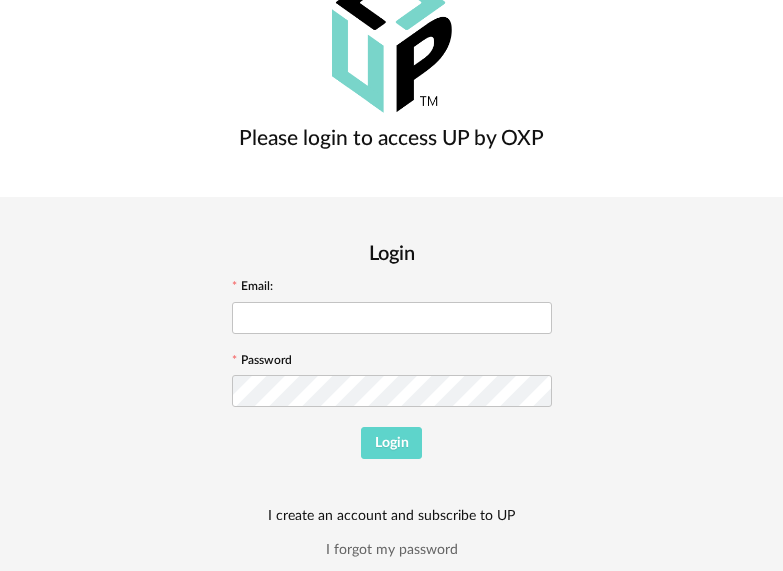 click on "I create an account and subscribe to UP" at bounding box center (391, 516) 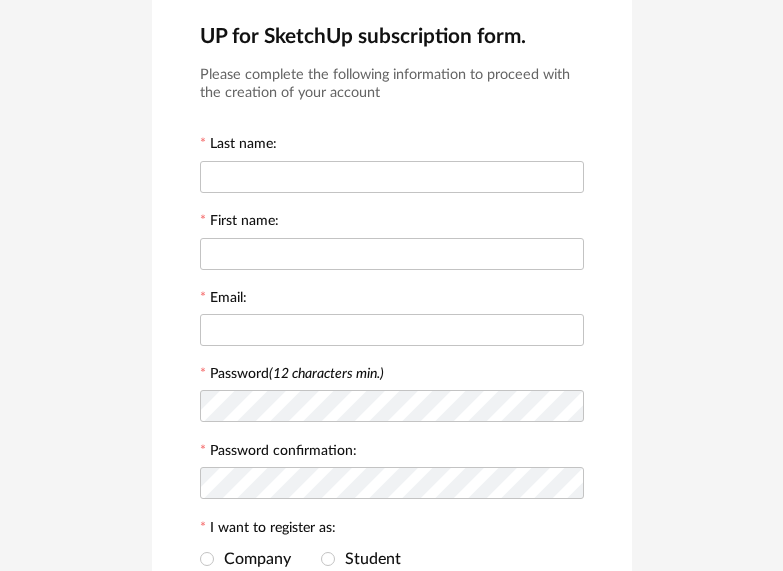 scroll, scrollTop: 0, scrollLeft: 0, axis: both 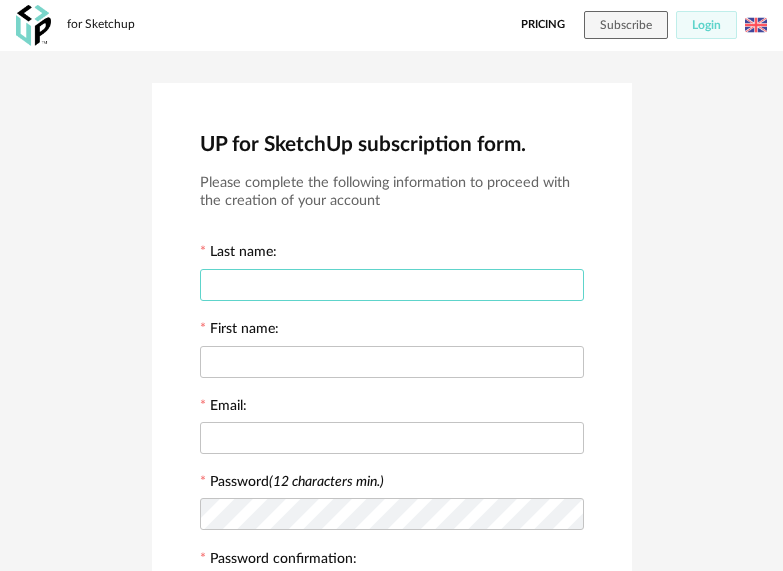 click at bounding box center (392, 285) 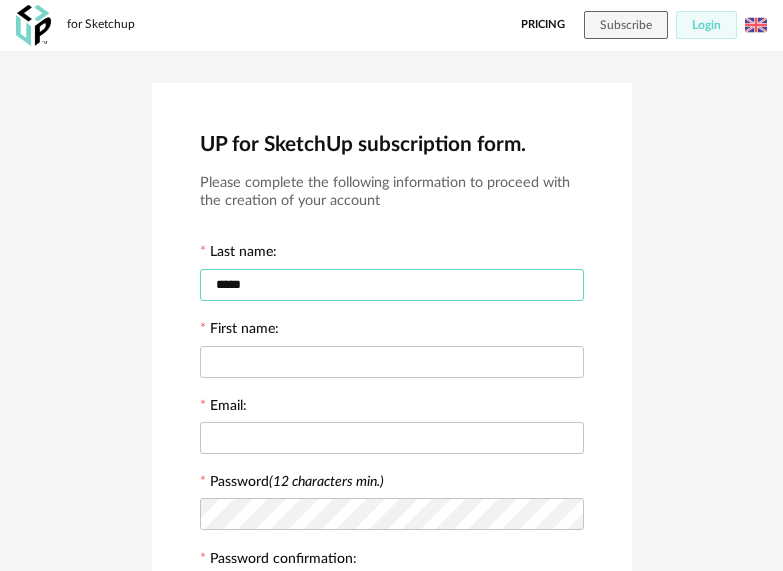 type on "*****" 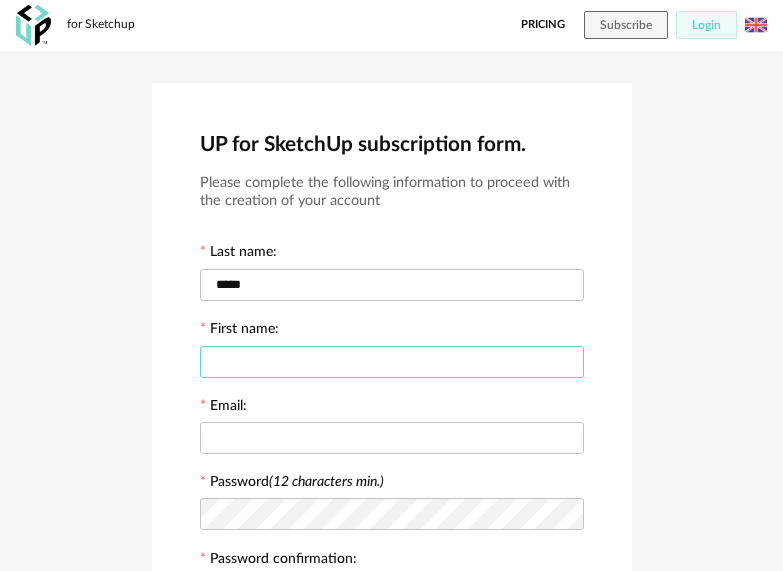 click at bounding box center (392, 362) 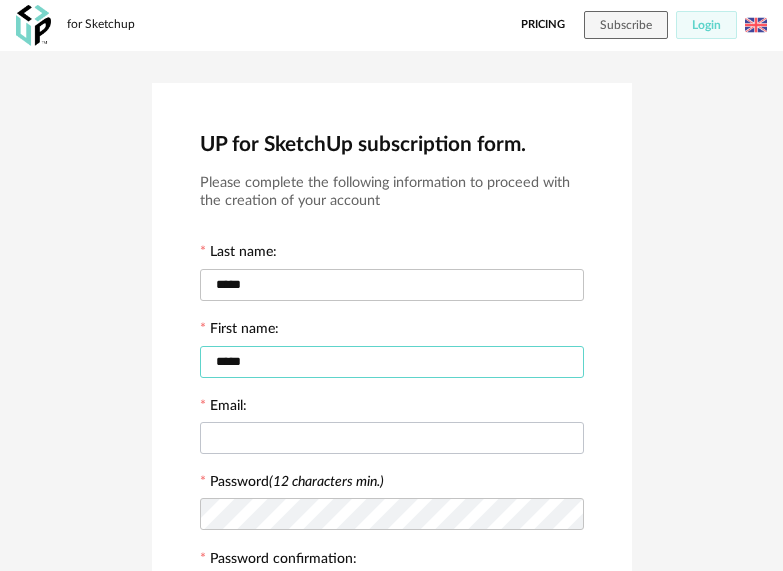 type on "*****" 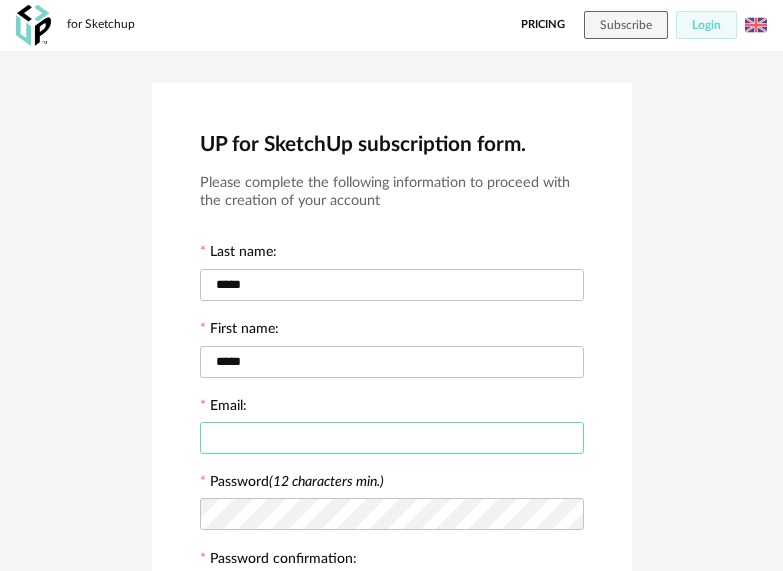 click at bounding box center (392, 438) 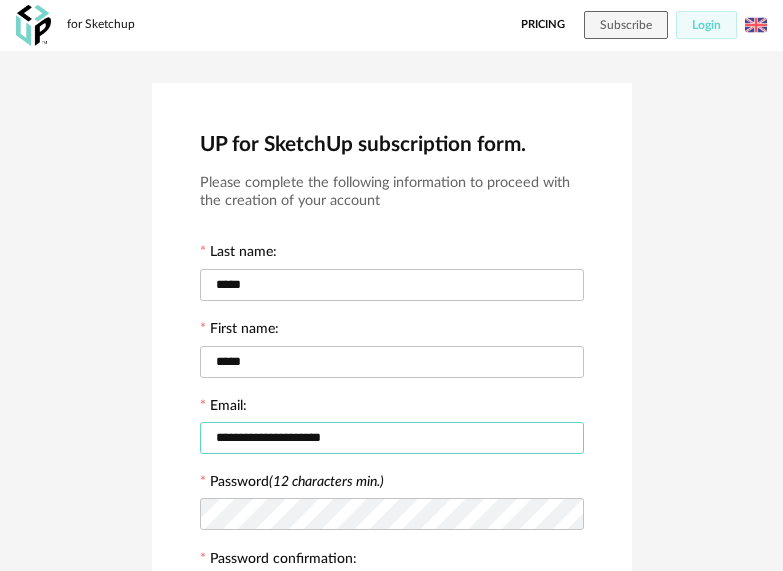 type on "**********" 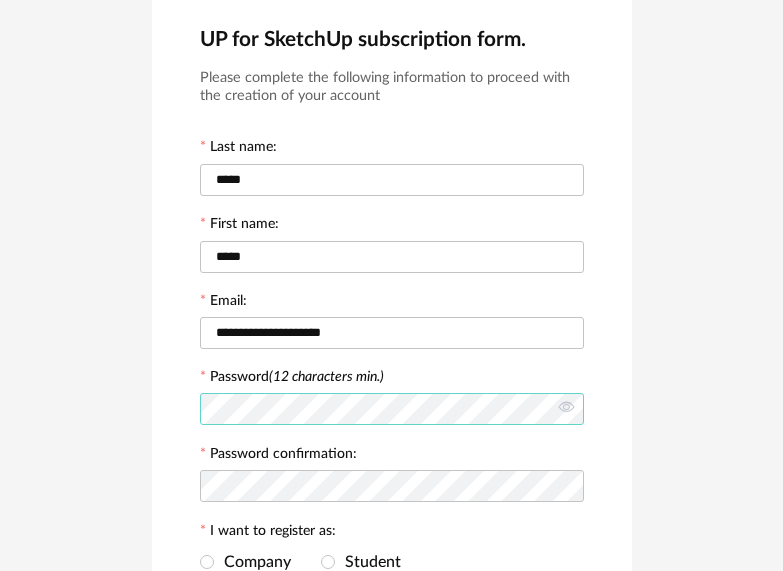 scroll, scrollTop: 200, scrollLeft: 0, axis: vertical 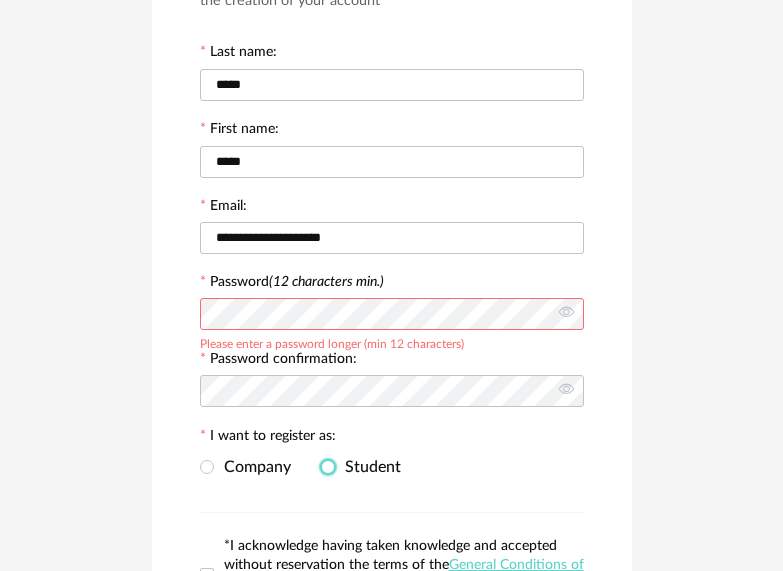 click at bounding box center (328, 467) 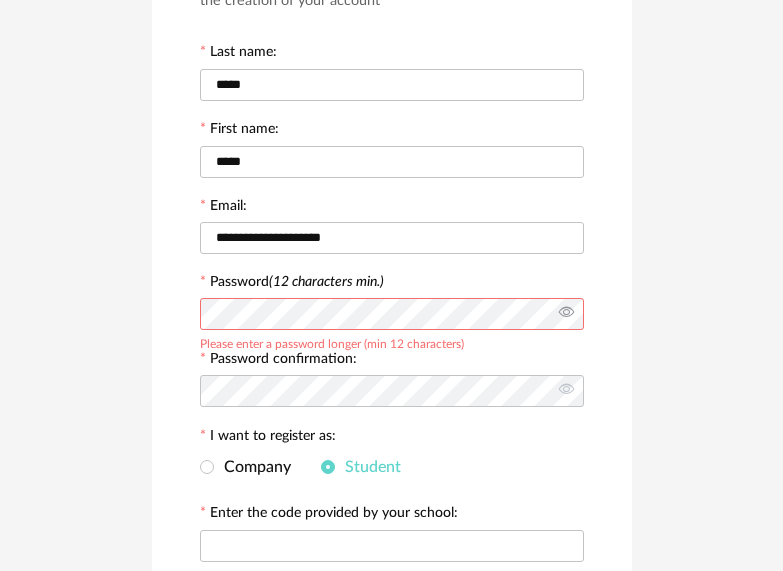 click at bounding box center [566, 314] 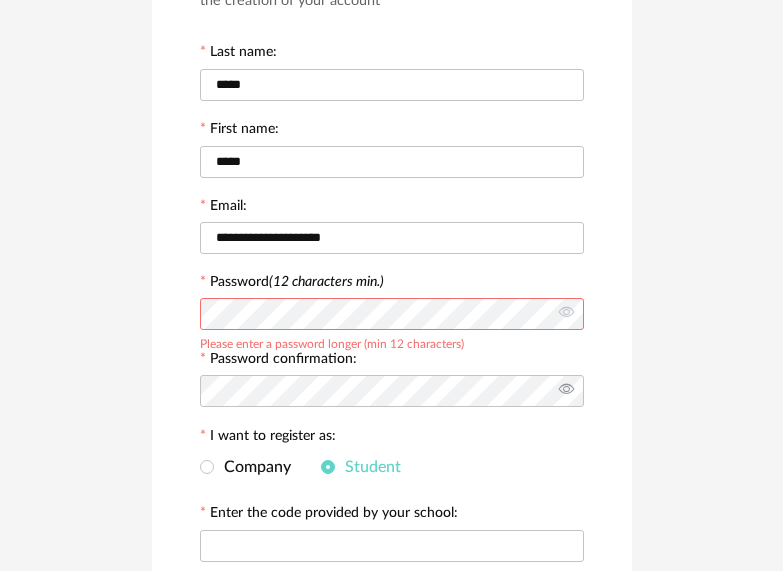 click at bounding box center (566, 391) 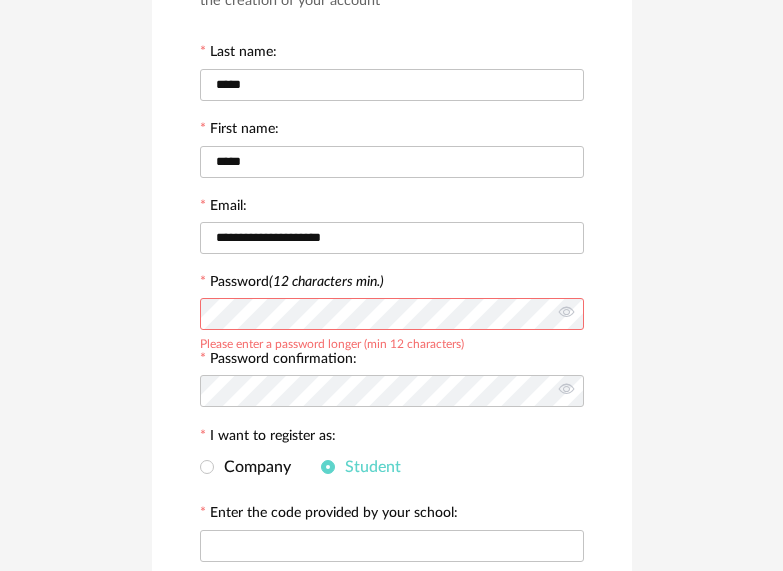 click on "**********" at bounding box center [391, 368] 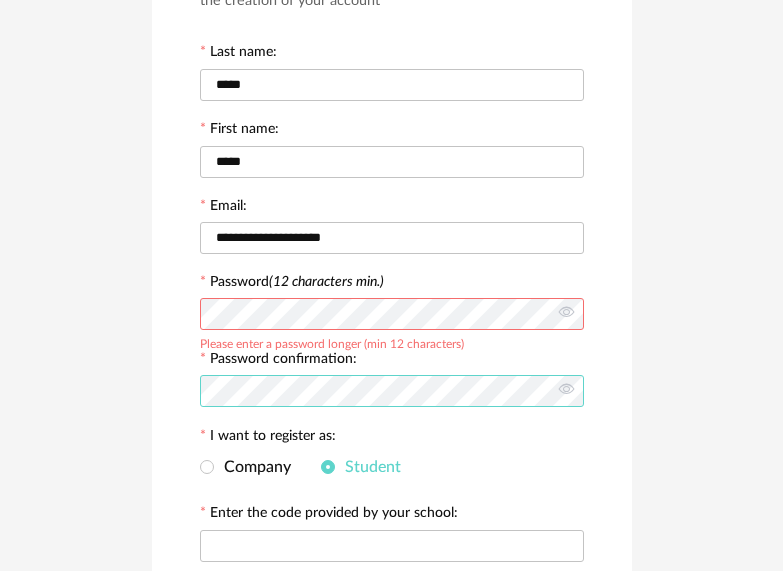 click on "**********" at bounding box center (391, 368) 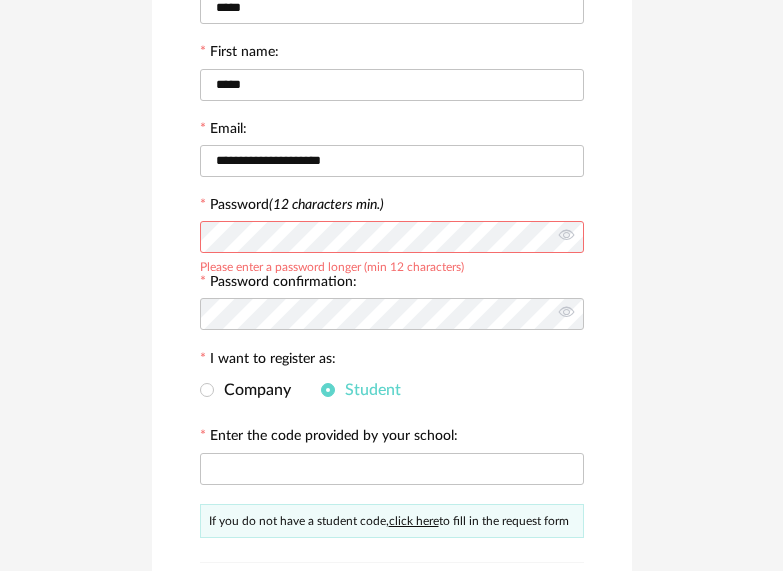 scroll, scrollTop: 300, scrollLeft: 0, axis: vertical 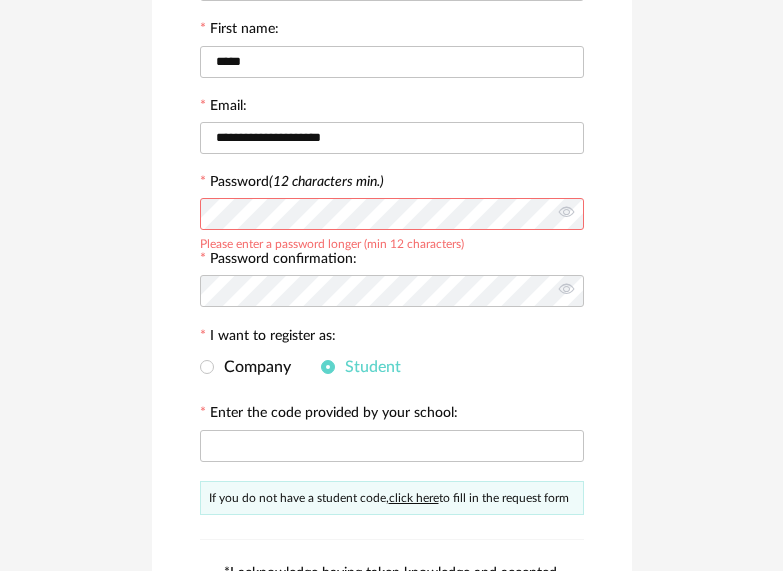 click on "**********" at bounding box center (391, 264) 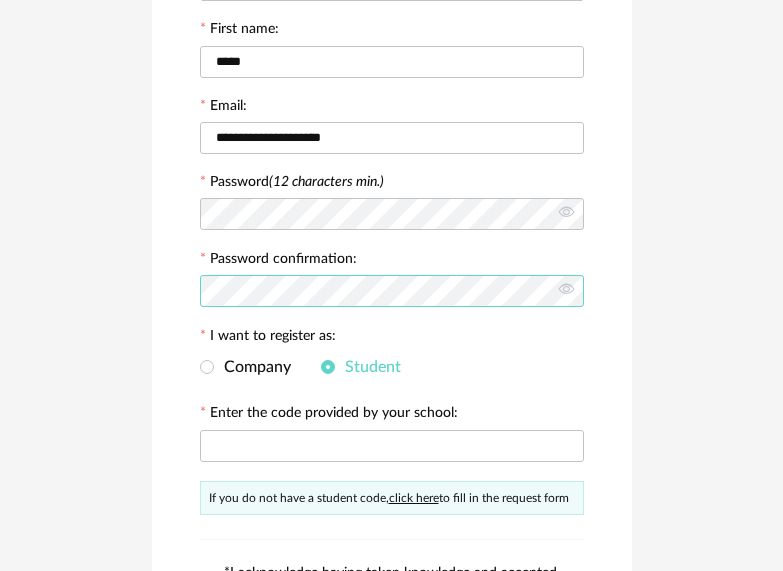 click on "**********" at bounding box center [391, 268] 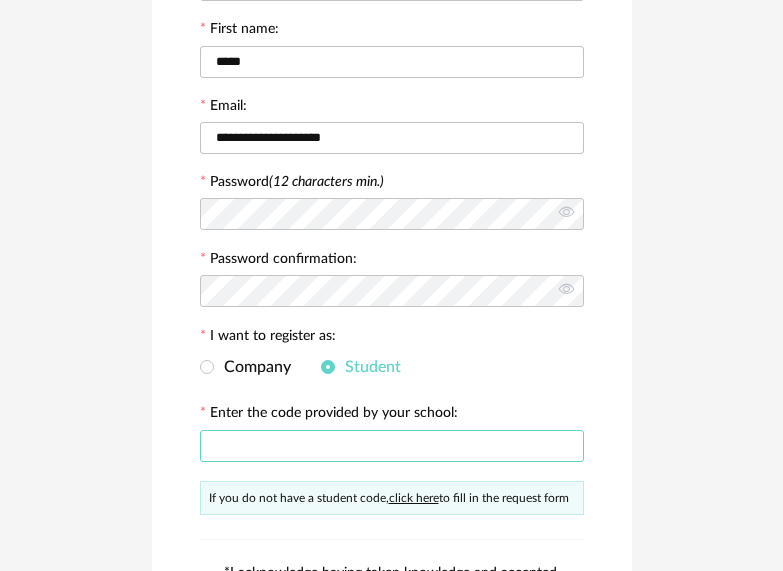click at bounding box center (392, 446) 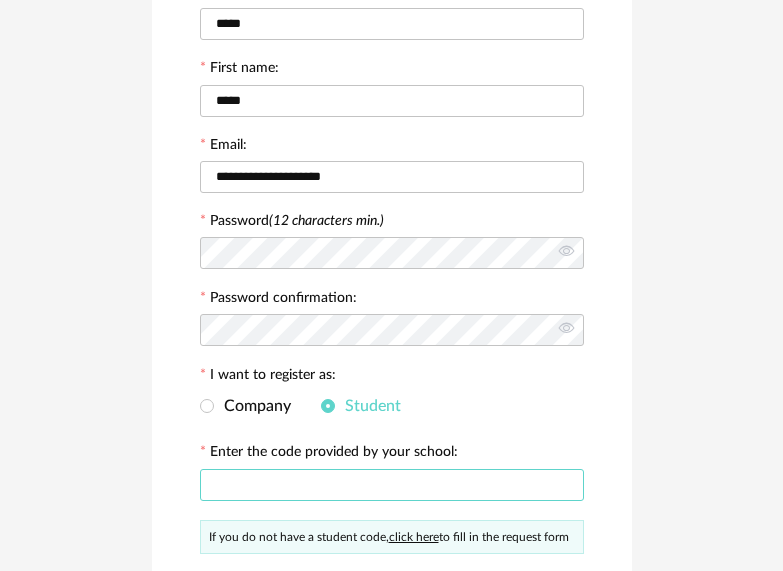 scroll, scrollTop: 260, scrollLeft: 0, axis: vertical 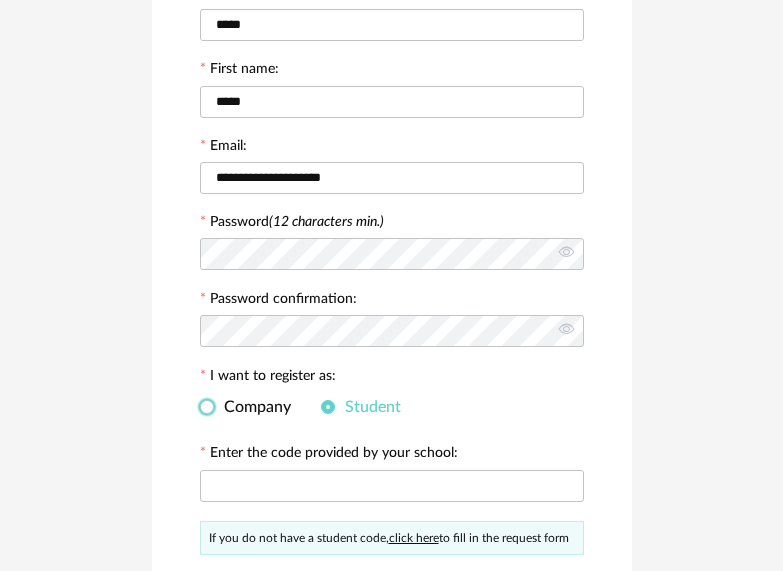 click on "Company" at bounding box center [252, 407] 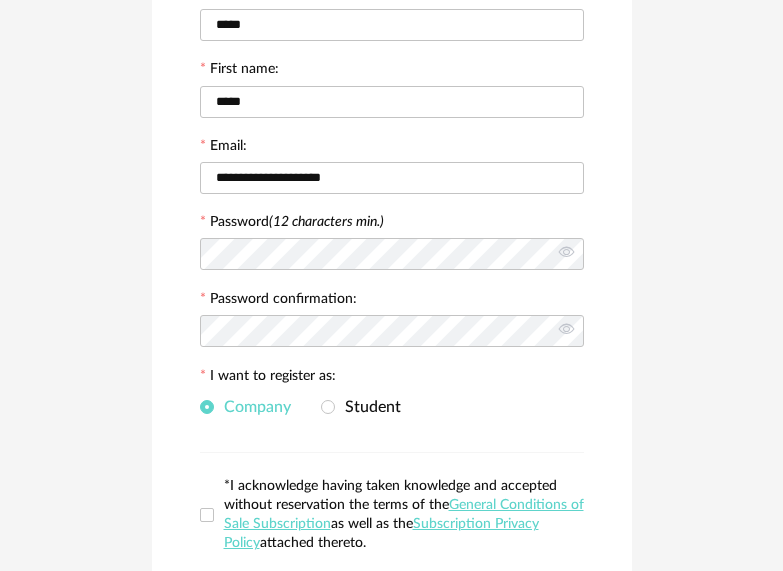 scroll, scrollTop: 433, scrollLeft: 0, axis: vertical 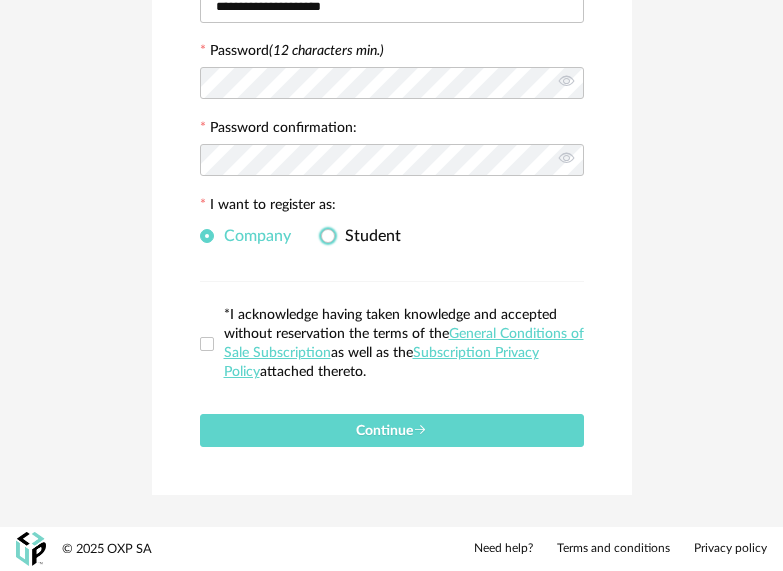click on "Student" at bounding box center (361, 236) 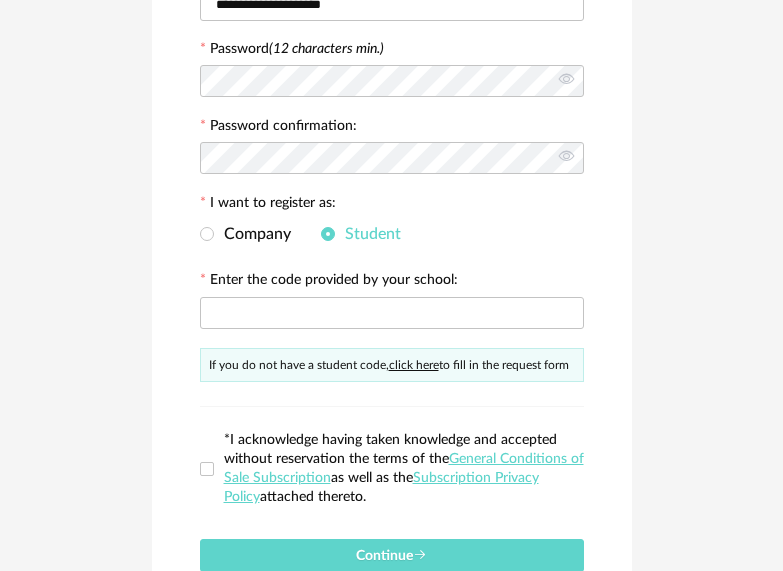click on "click here" at bounding box center (414, 365) 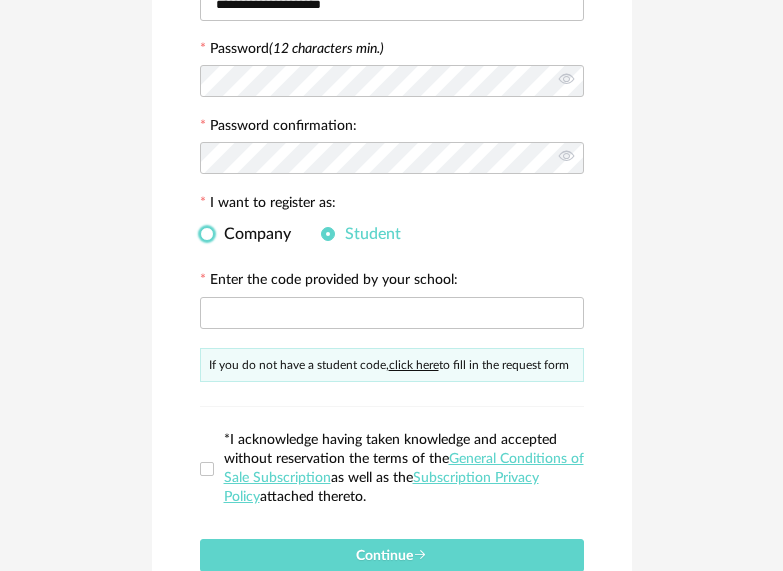 click at bounding box center (207, 234) 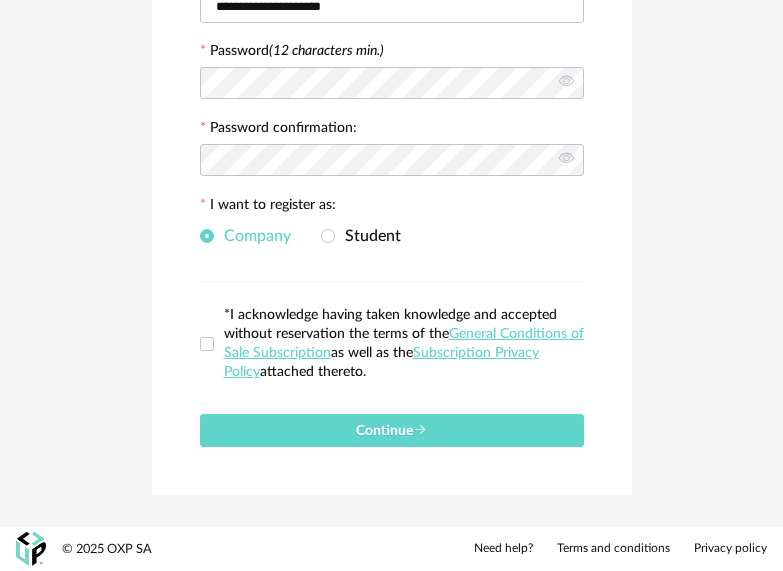 click on "**********" at bounding box center [392, 73] 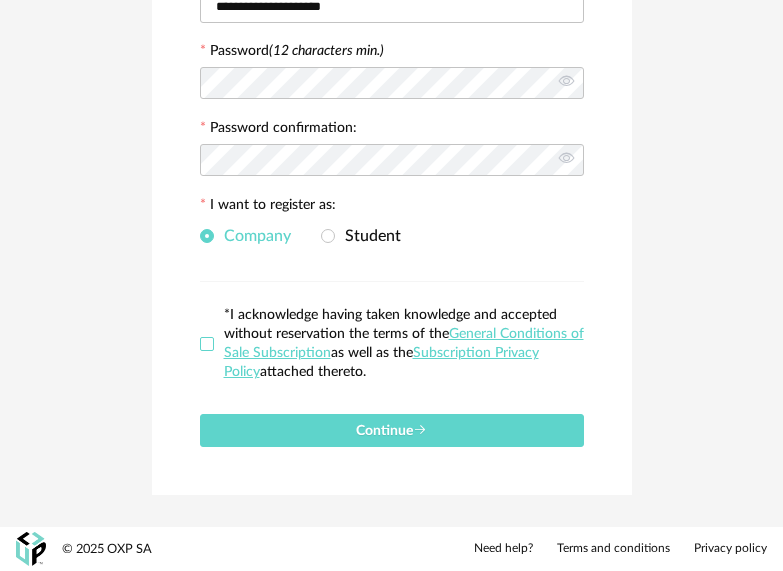 click at bounding box center (207, 344) 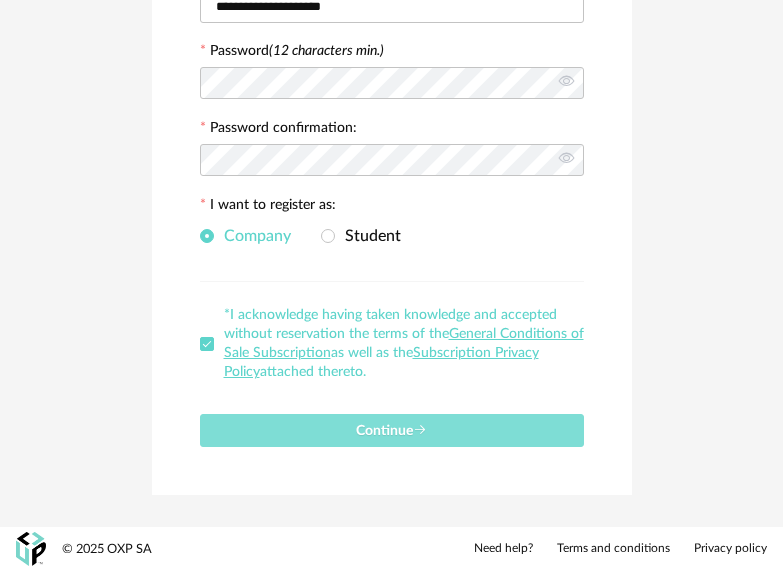 click on "Continue" at bounding box center (392, 430) 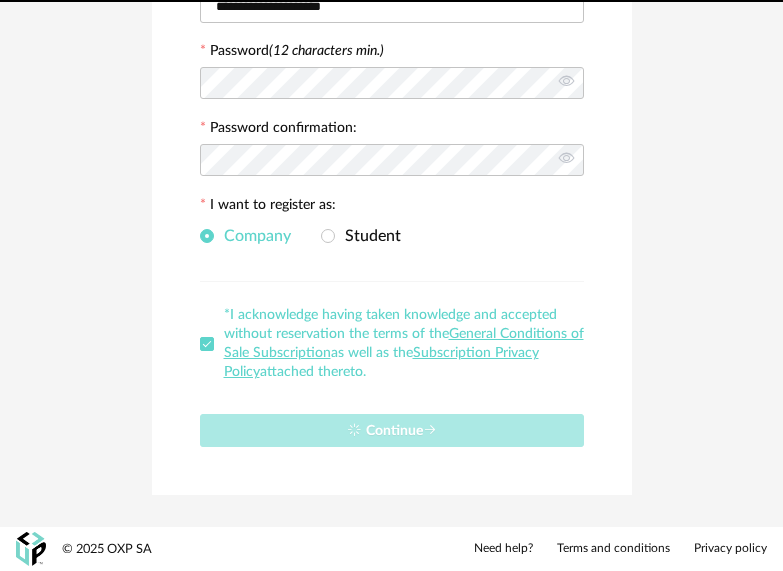 type 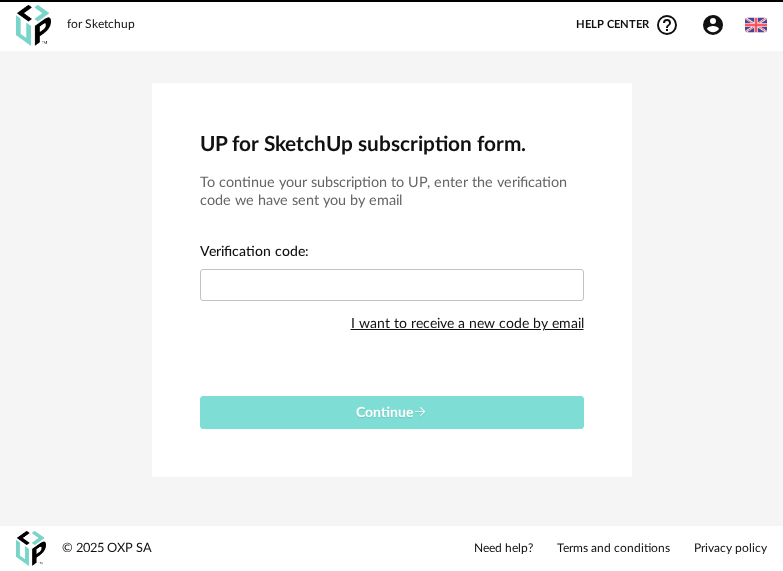 scroll, scrollTop: 0, scrollLeft: 0, axis: both 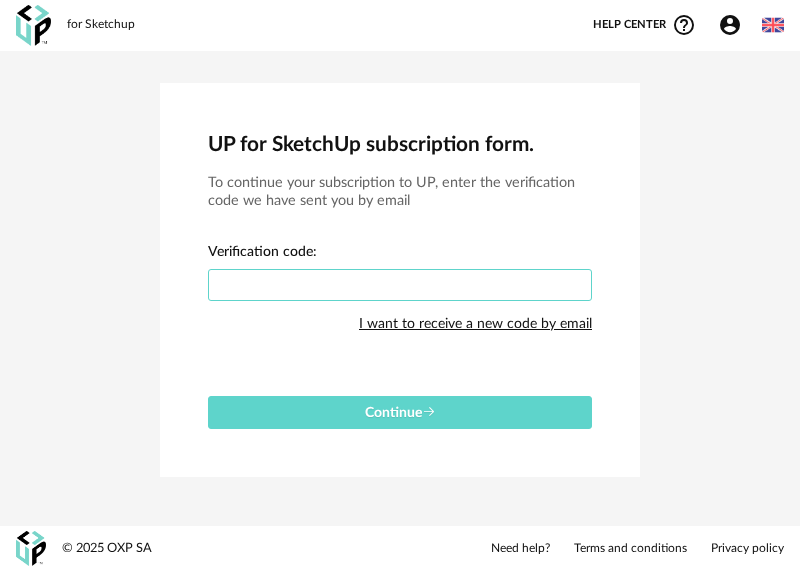 click at bounding box center [400, 285] 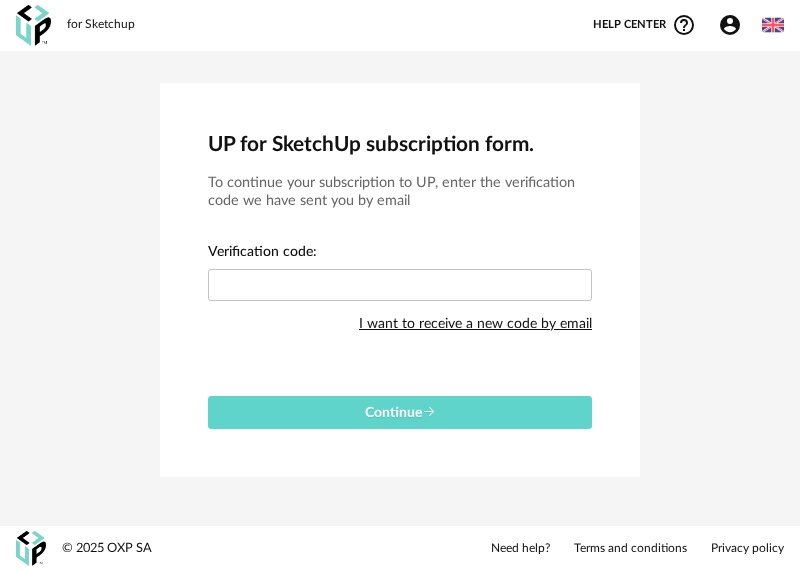 click on "I want to receive a new code by email" at bounding box center [475, 324] 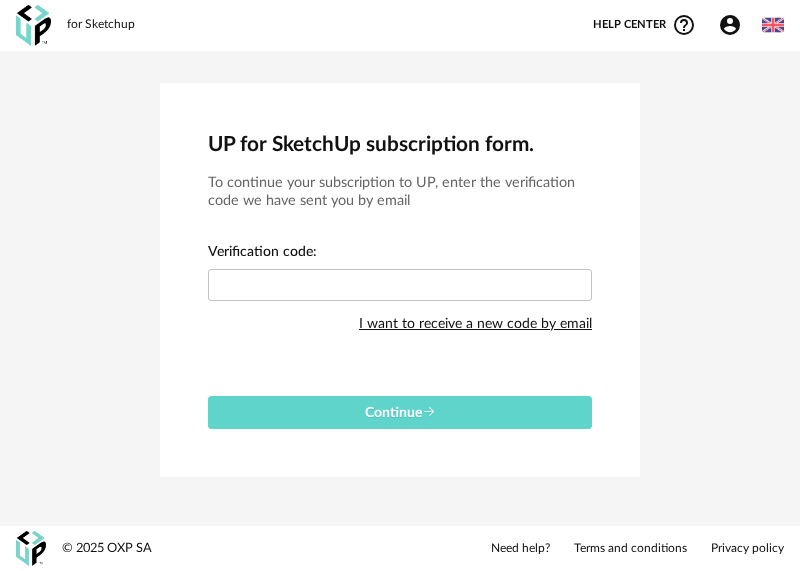 click on "I want to receive a new code by email" at bounding box center (475, 324) 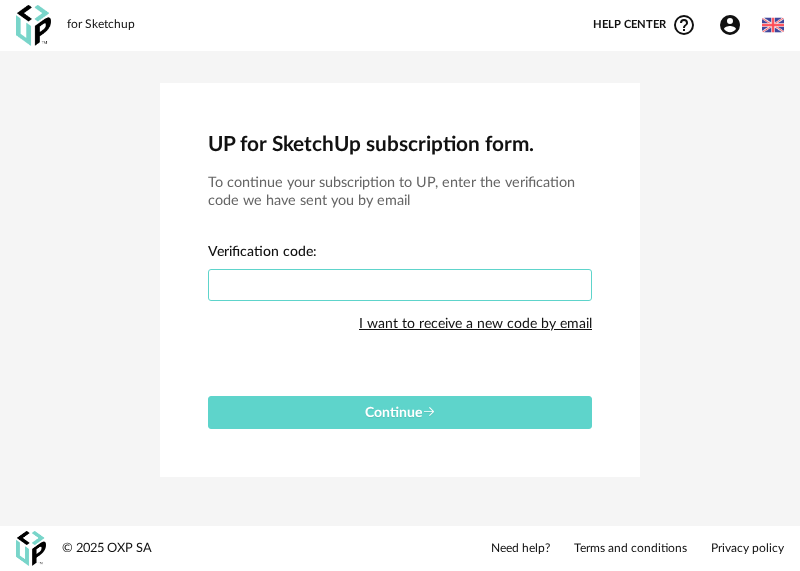 click at bounding box center (400, 285) 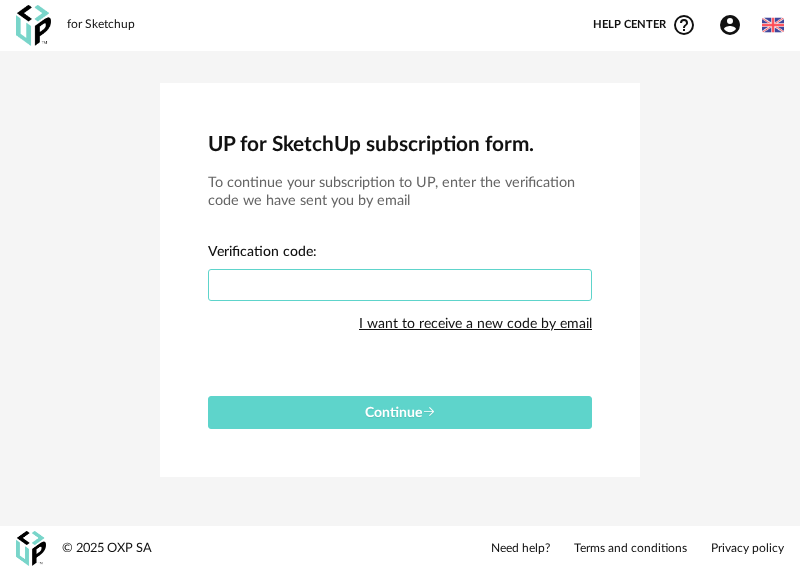 paste on "****" 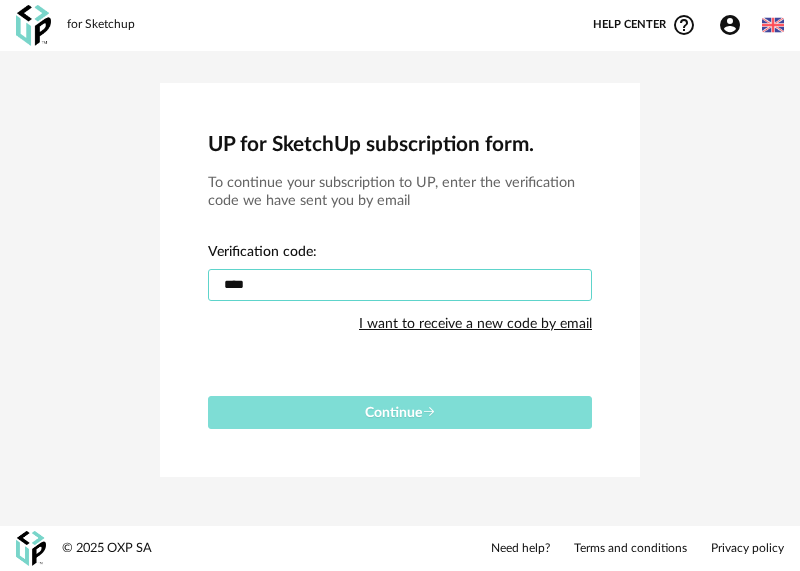 type on "****" 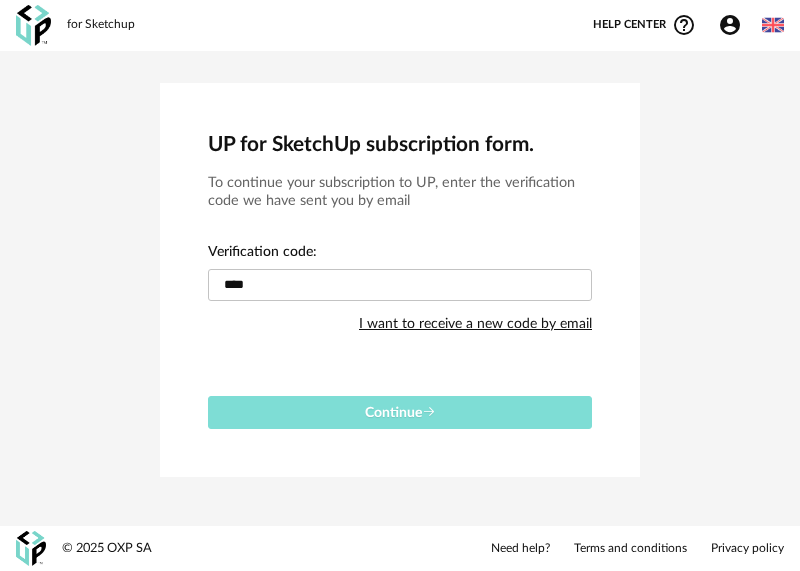 click on "Continue" at bounding box center (400, 413) 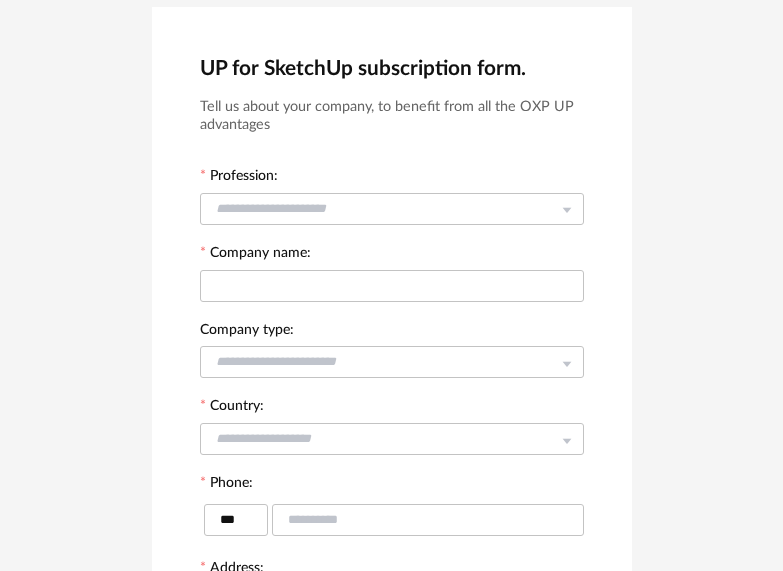 scroll, scrollTop: 0, scrollLeft: 0, axis: both 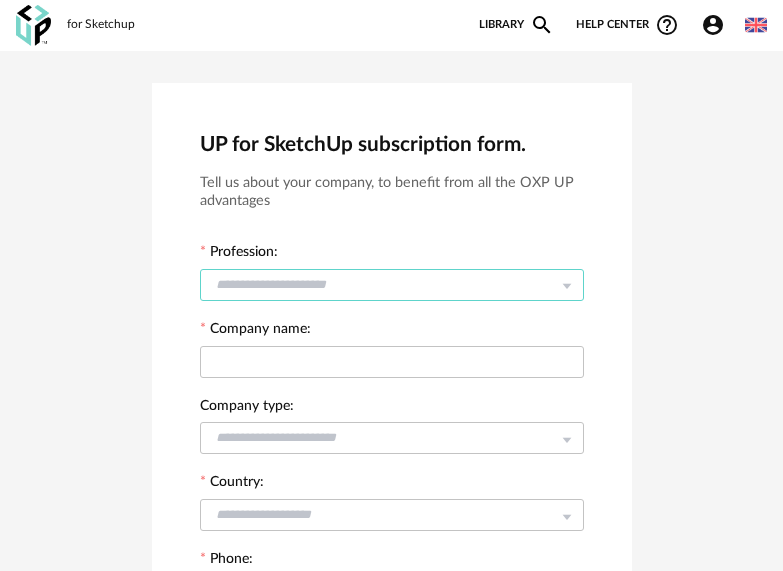 click at bounding box center [392, 285] 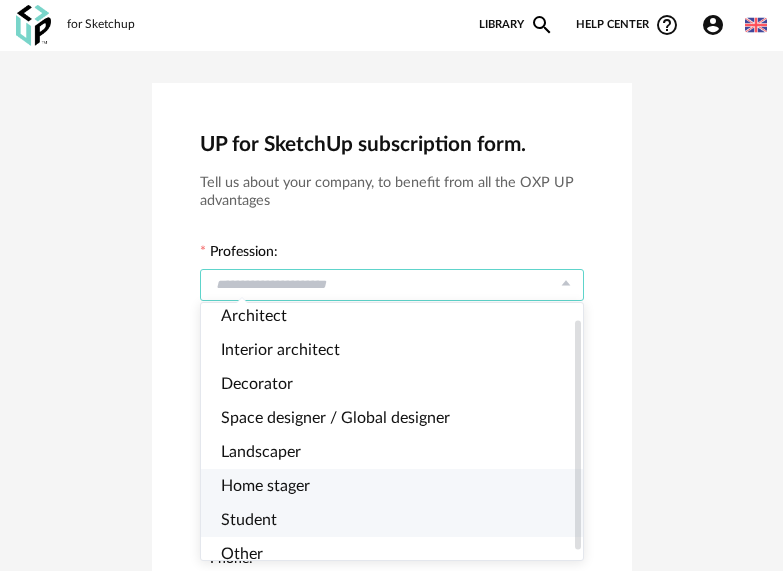 scroll, scrollTop: 27, scrollLeft: 0, axis: vertical 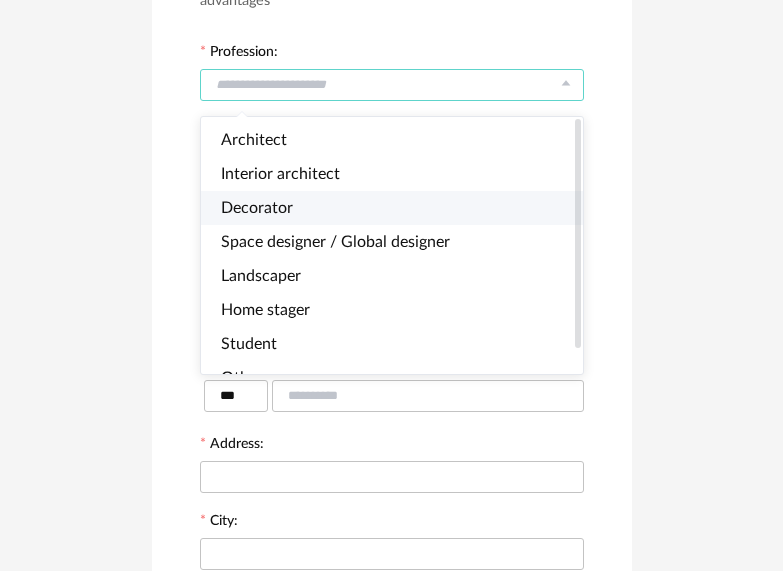 click on "Decorator" at bounding box center (400, 208) 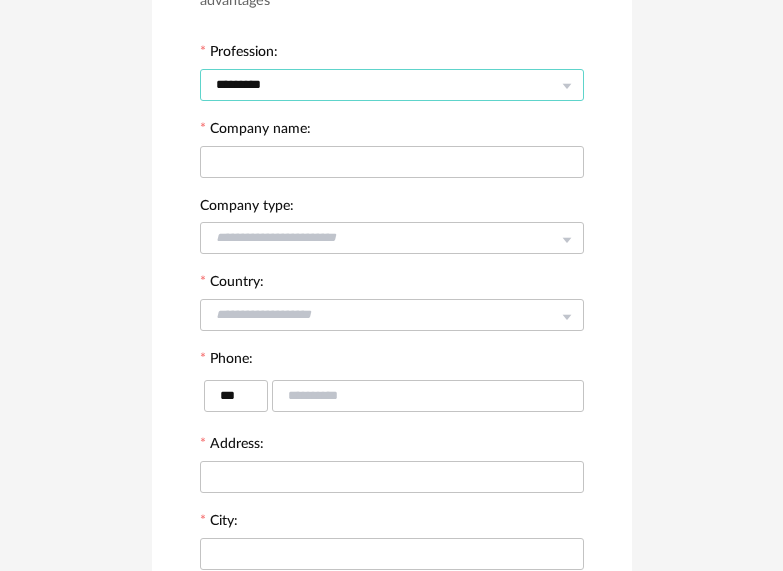 click on "*********" at bounding box center [392, 85] 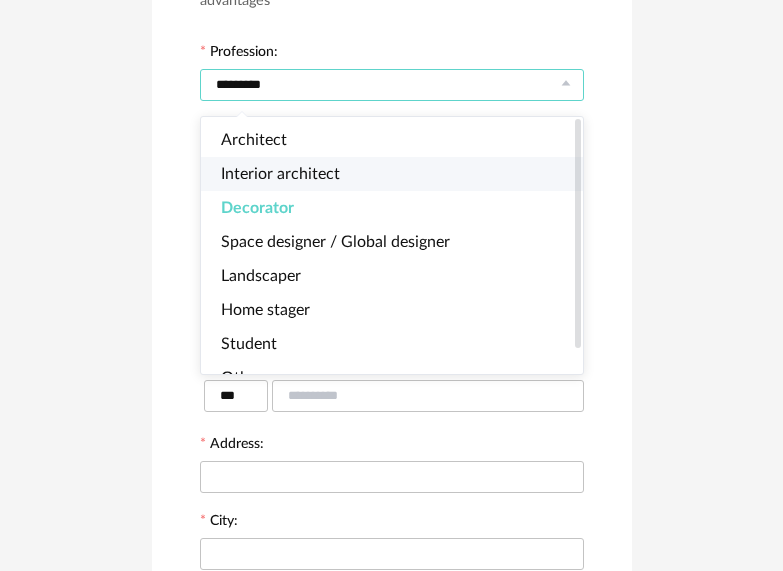 click on "Interior architect" at bounding box center [280, 174] 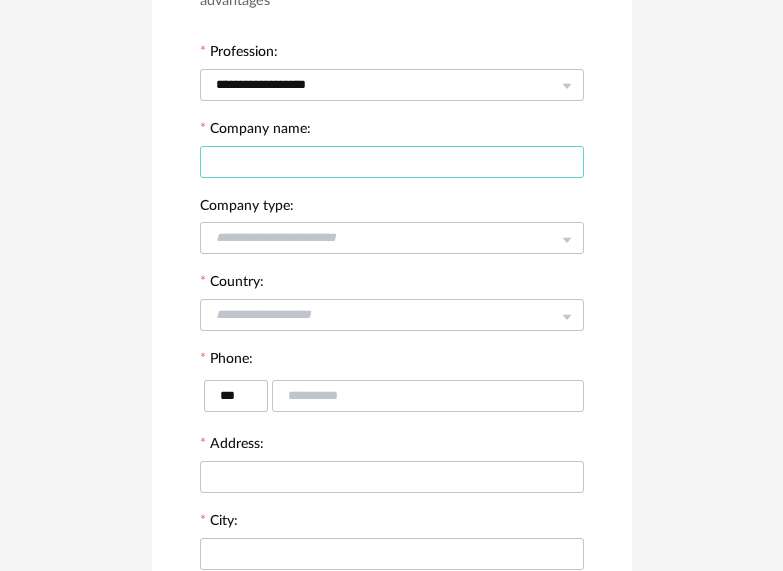 click at bounding box center [392, 162] 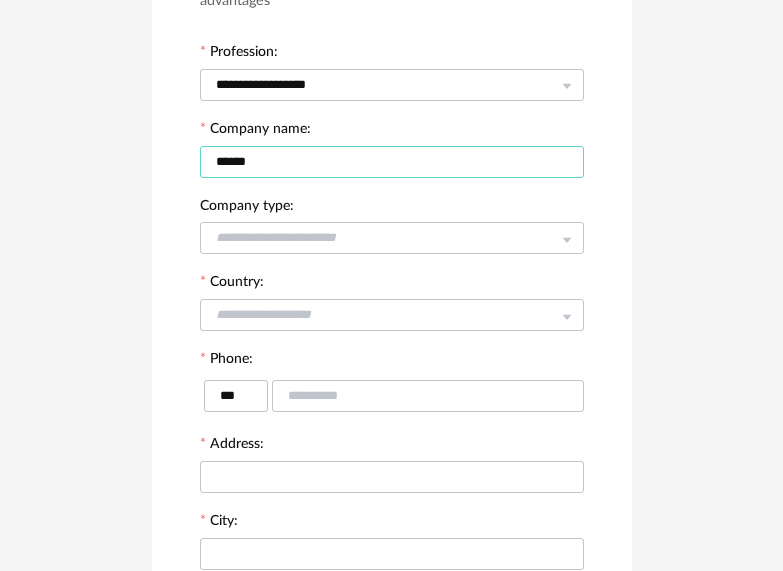 type on "******" 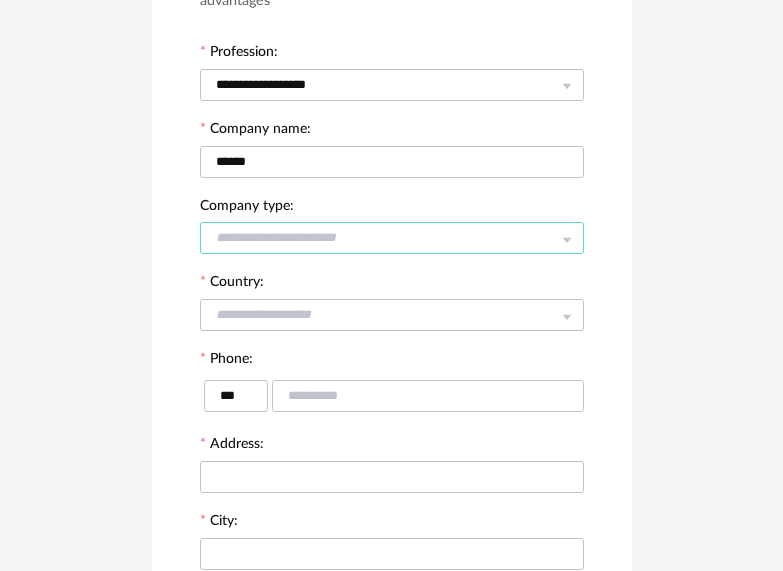 click at bounding box center [392, 238] 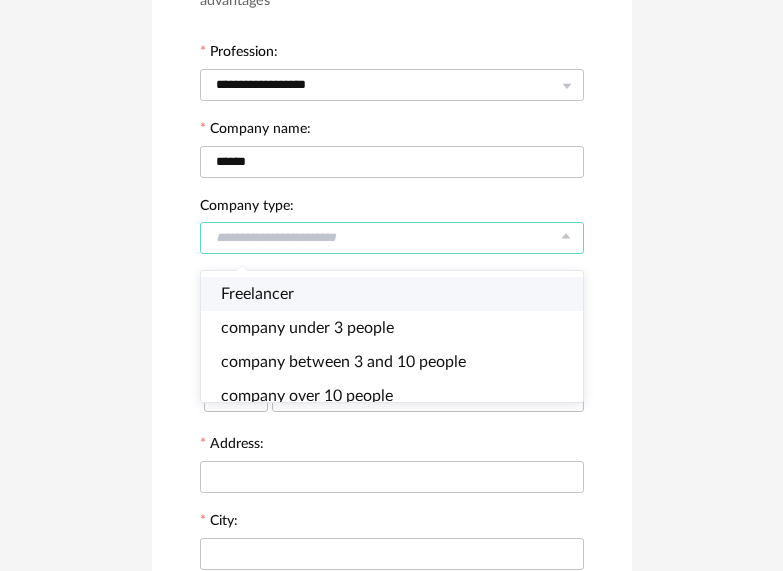 click on "Freelancer" at bounding box center [400, 294] 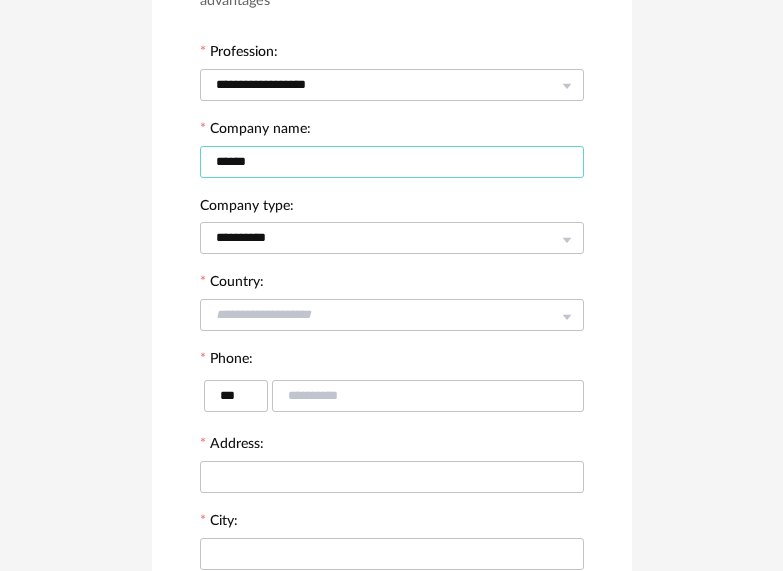 click on "******" at bounding box center (392, 162) 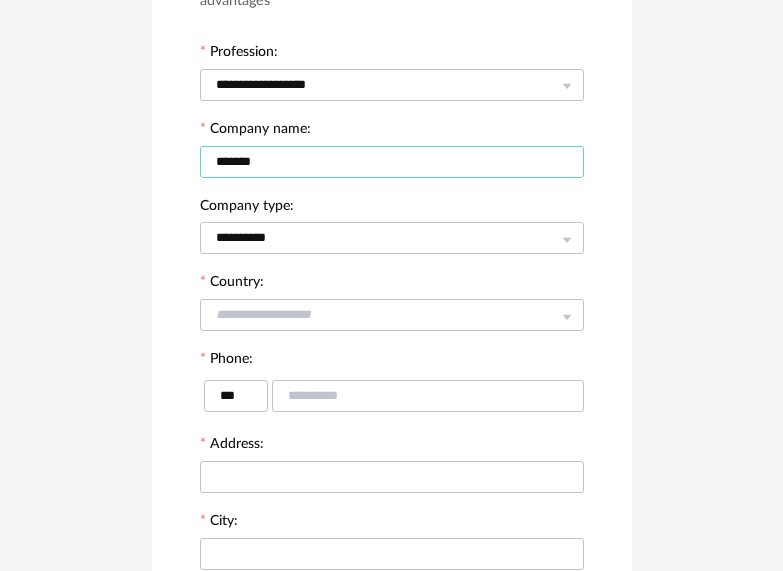 type on "******" 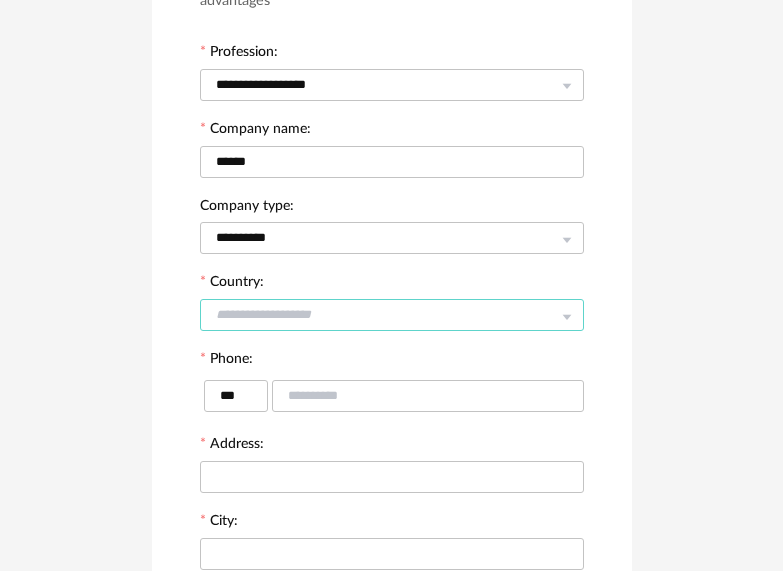 click at bounding box center (392, 315) 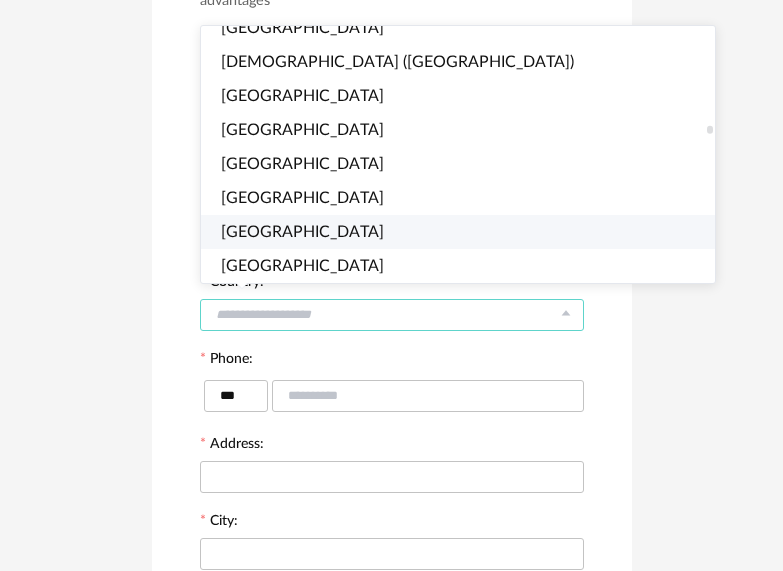 scroll, scrollTop: 3383, scrollLeft: 0, axis: vertical 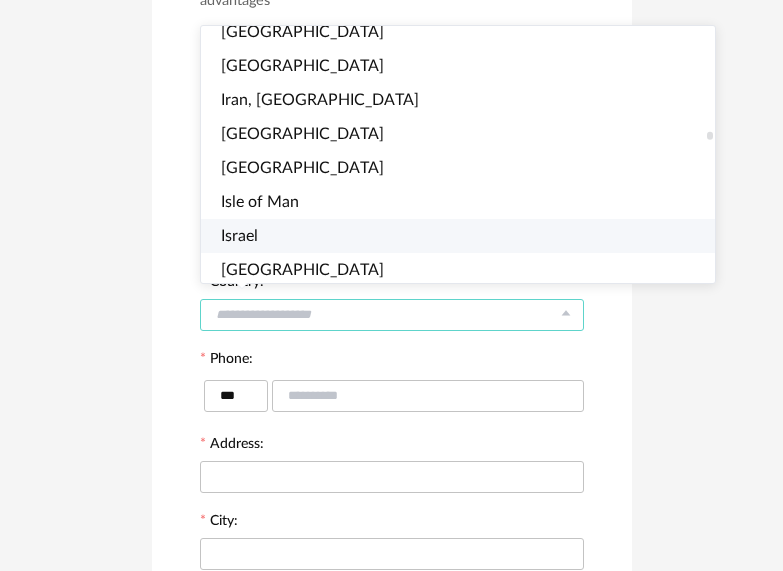 click on "Israel" at bounding box center (239, 236) 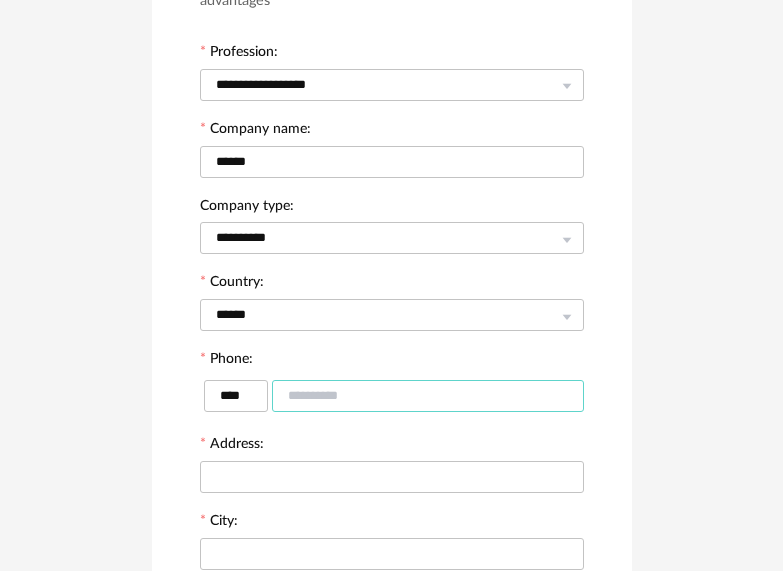 click at bounding box center [428, 396] 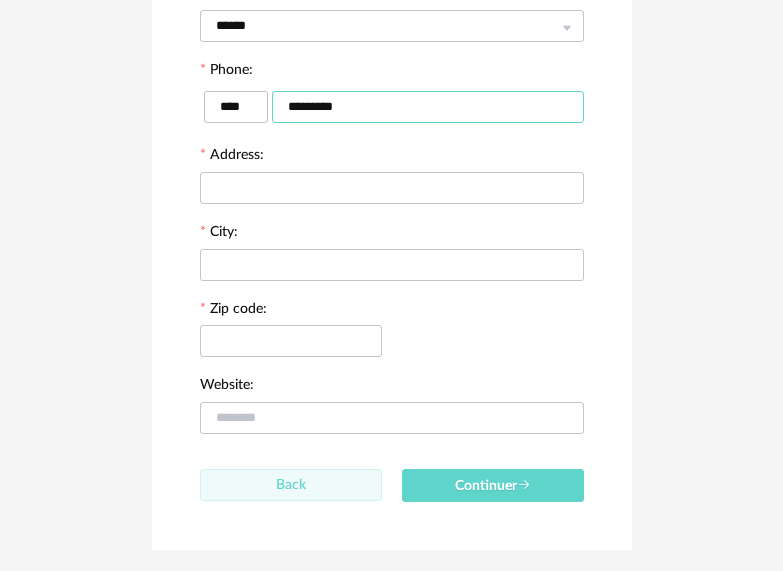 scroll, scrollTop: 548, scrollLeft: 0, axis: vertical 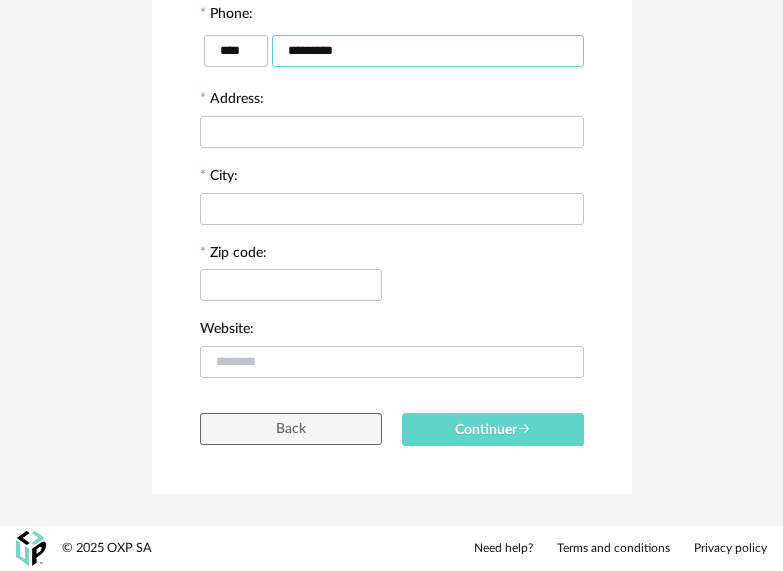 type on "*********" 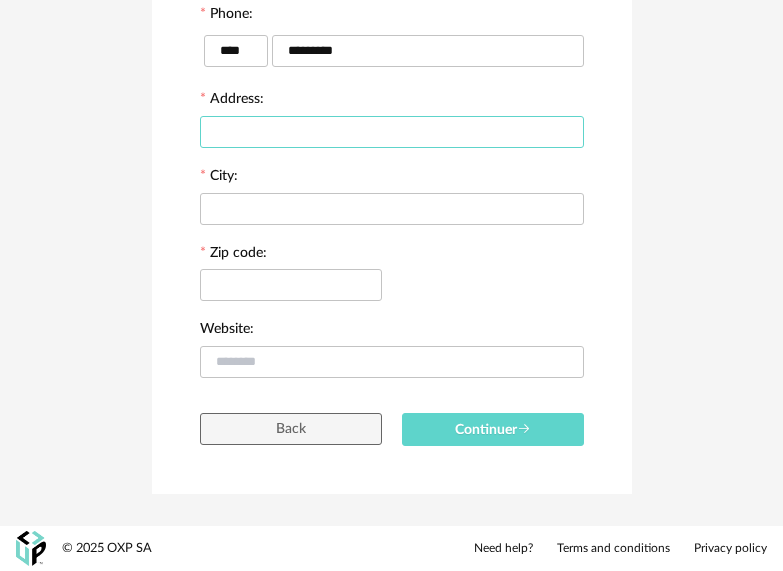 click at bounding box center (392, 132) 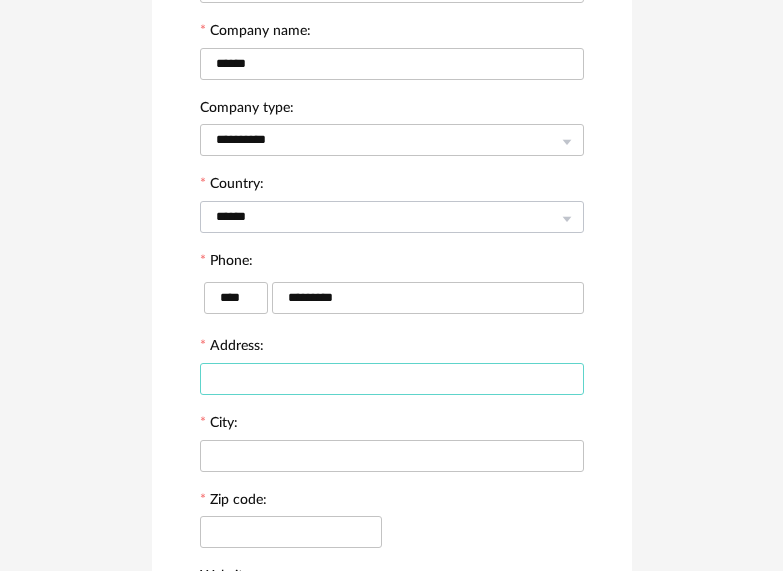 scroll, scrollTop: 448, scrollLeft: 0, axis: vertical 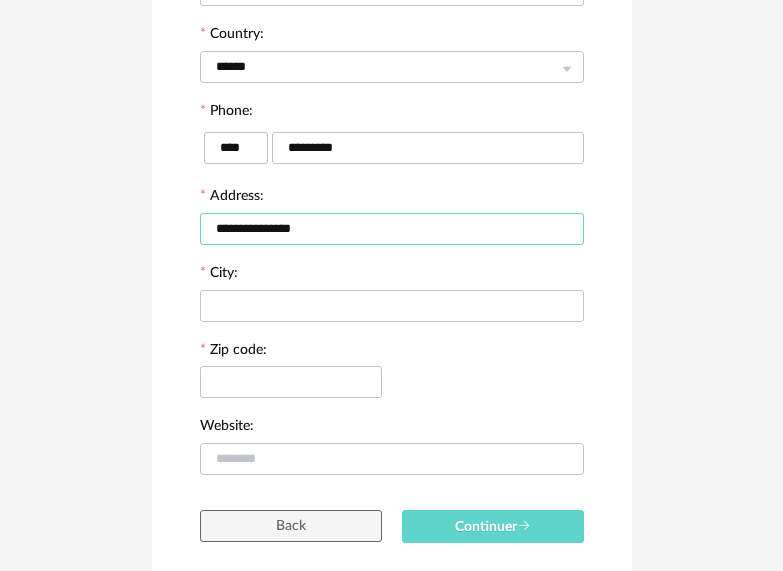 type on "**********" 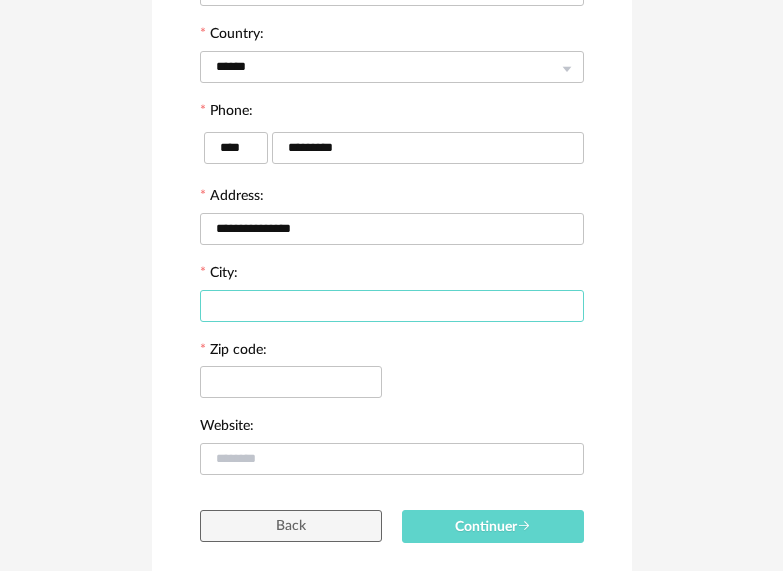 click at bounding box center [392, 306] 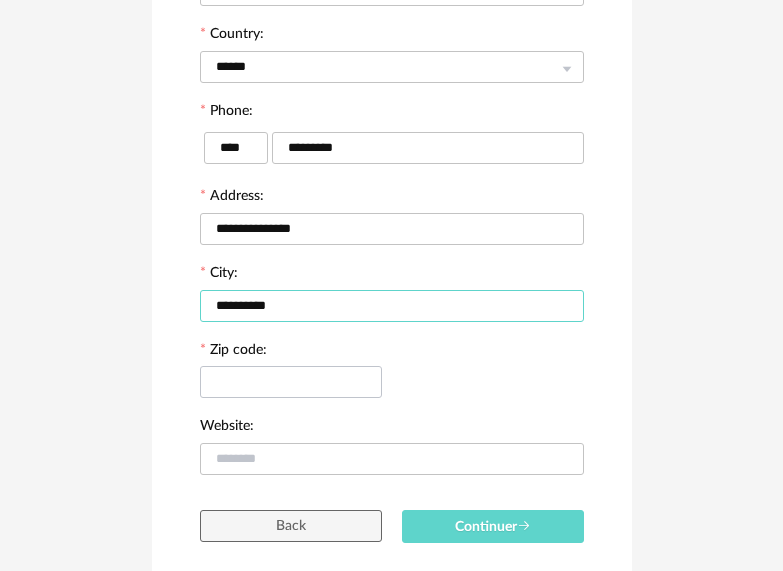 type on "**********" 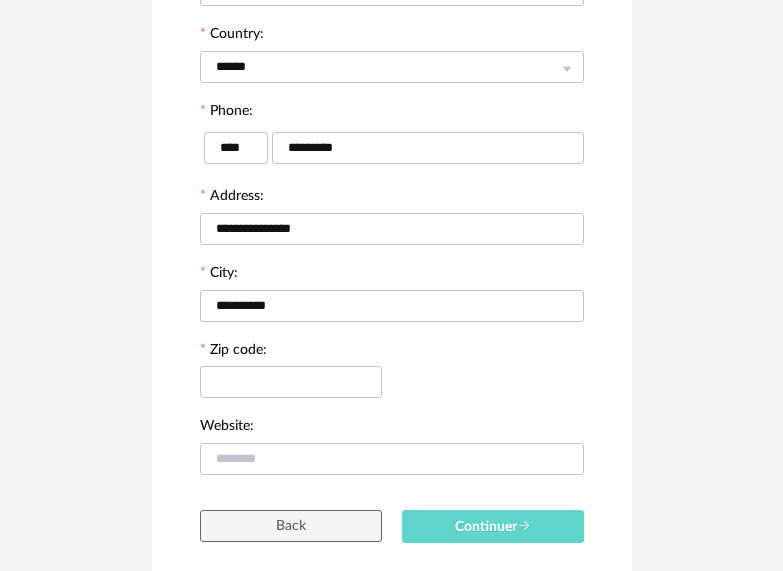 click at bounding box center [291, 381] 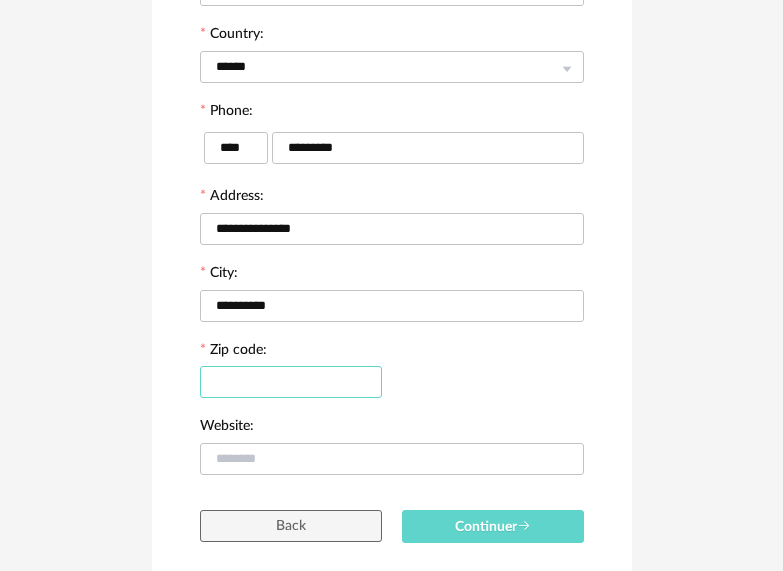 click at bounding box center [291, 382] 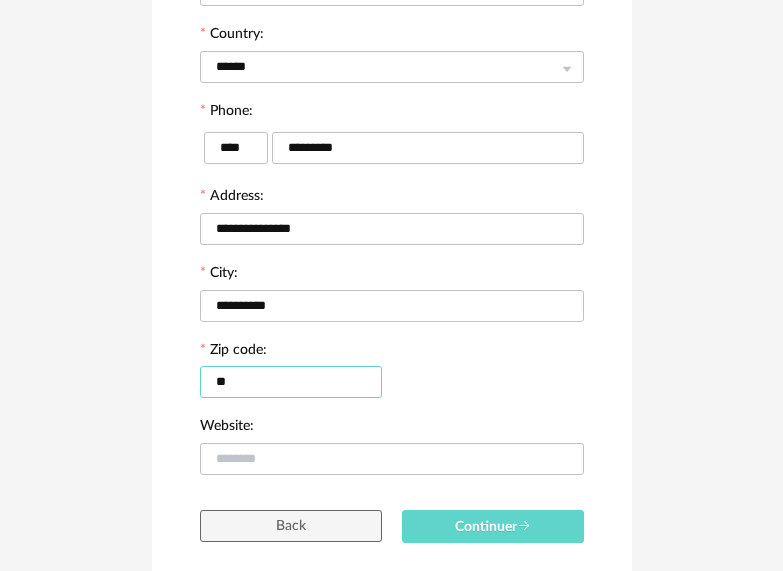 type on "*" 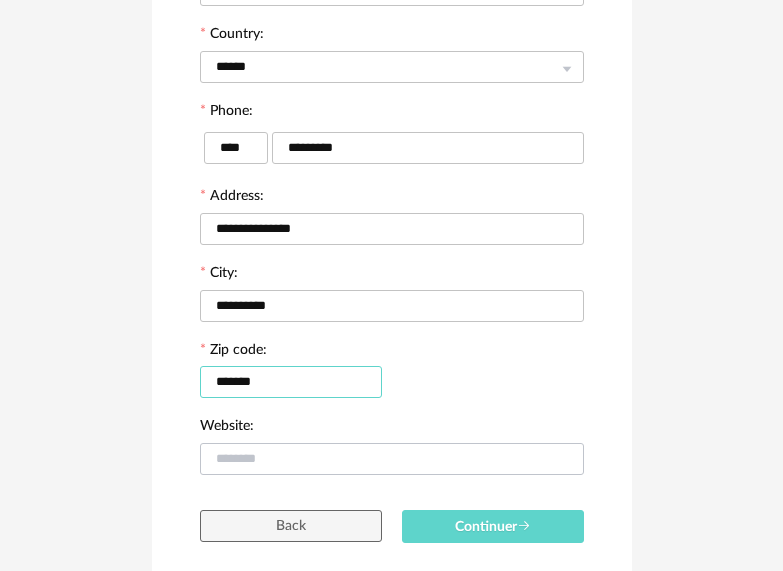 type on "*******" 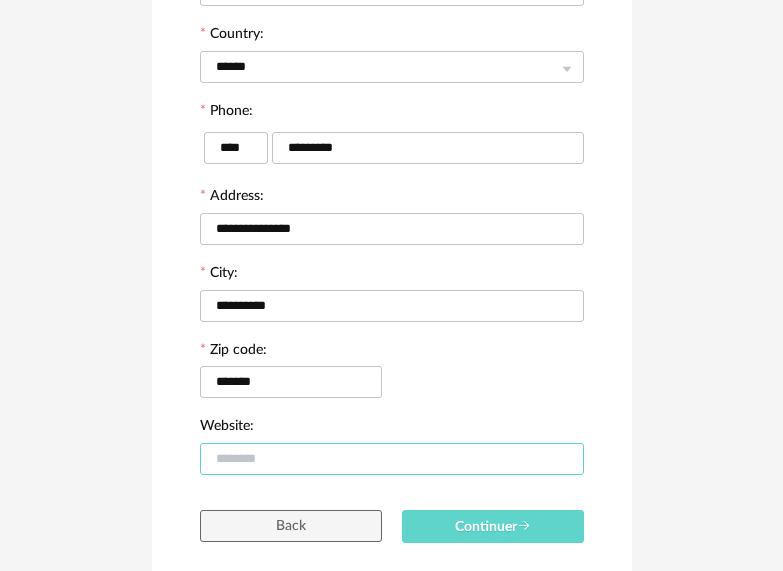 click at bounding box center (392, 459) 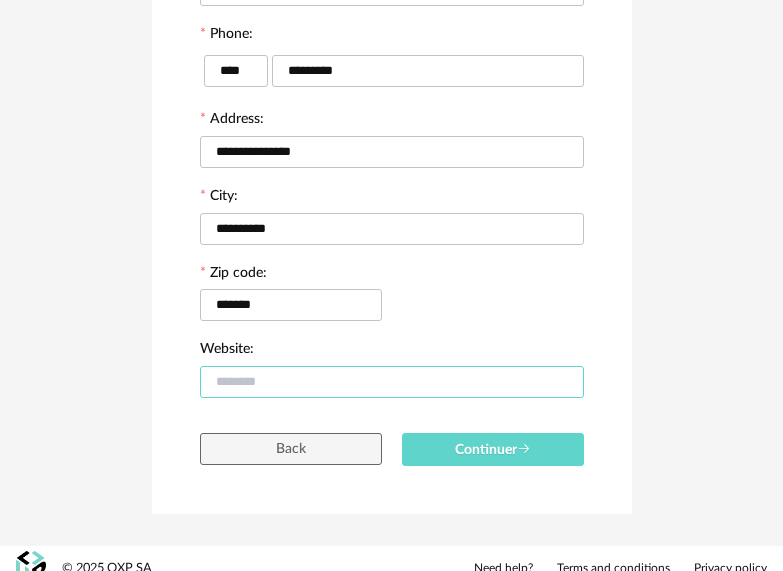 scroll, scrollTop: 548, scrollLeft: 0, axis: vertical 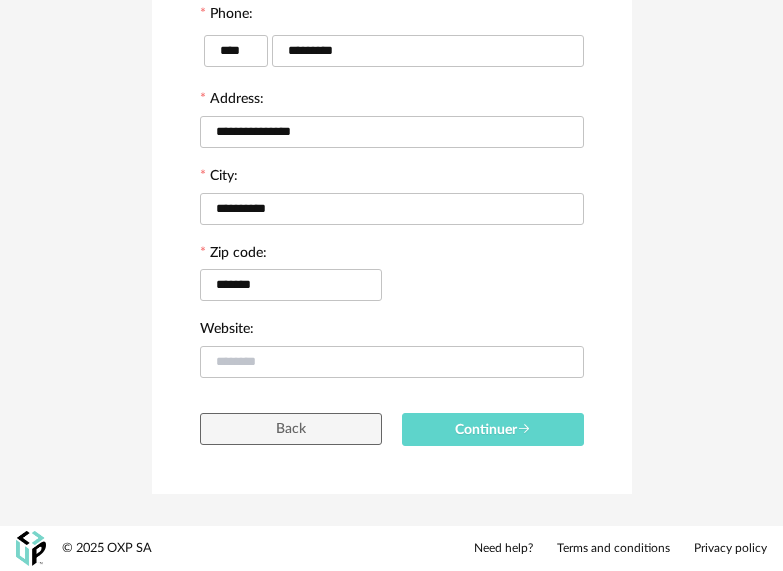 click on "**********" at bounding box center [392, 16] 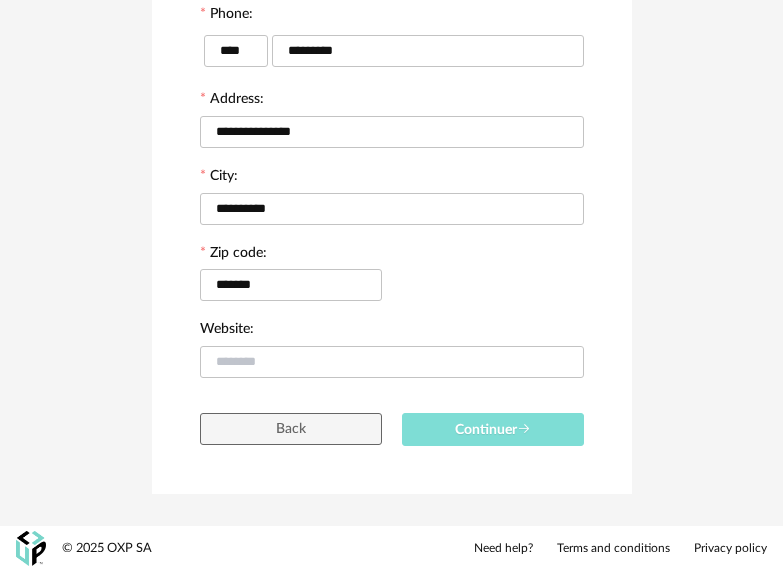 click on "Continuer" at bounding box center (493, 430) 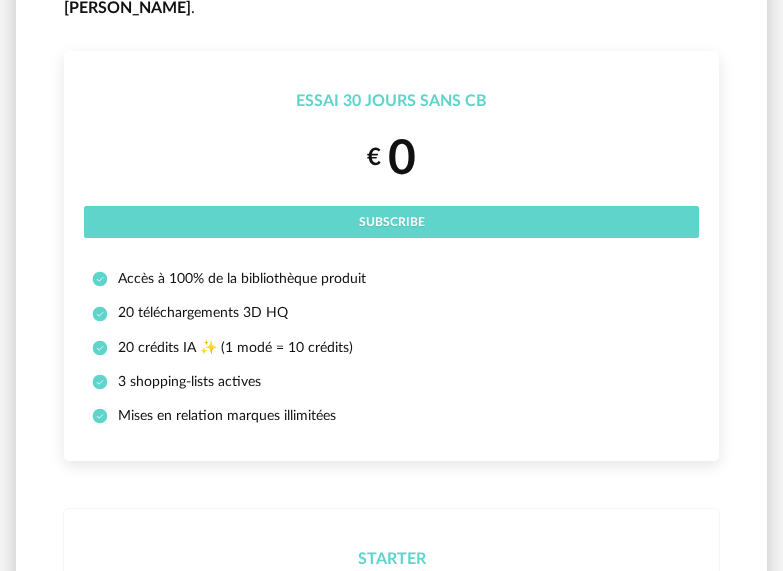 scroll, scrollTop: 0, scrollLeft: 0, axis: both 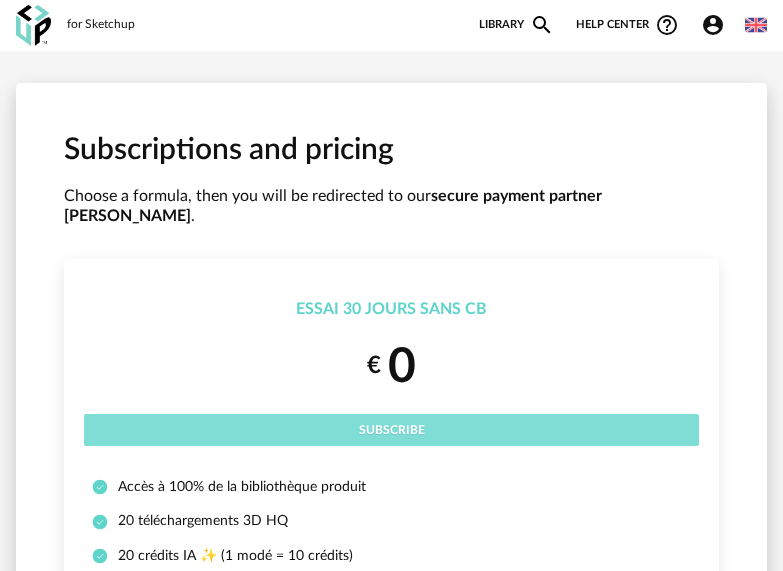click on "Subscribe" at bounding box center (391, 430) 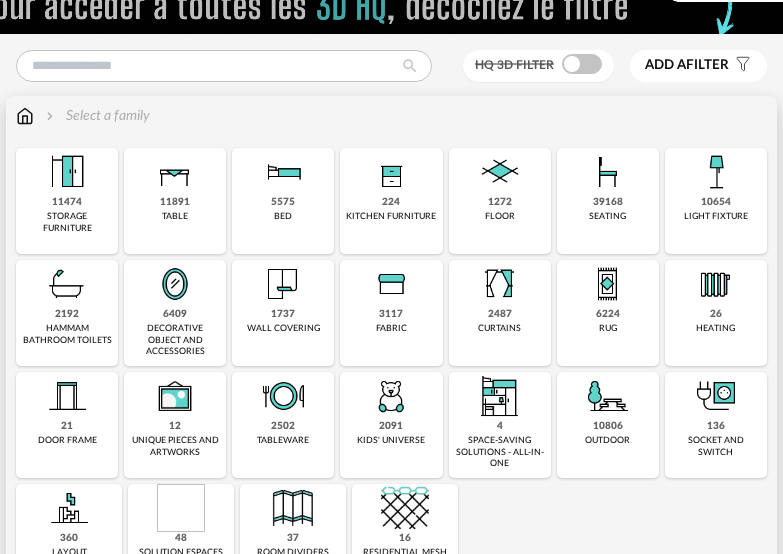 scroll, scrollTop: 100, scrollLeft: 0, axis: vertical 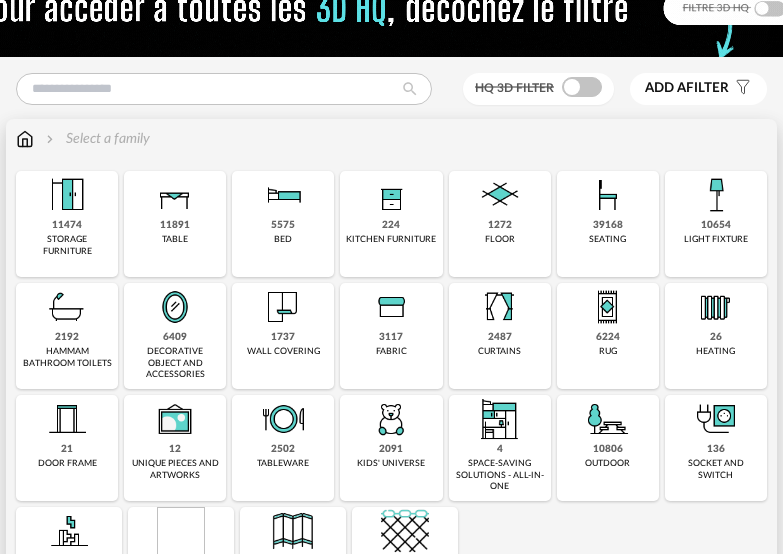 click at bounding box center [391, 195] 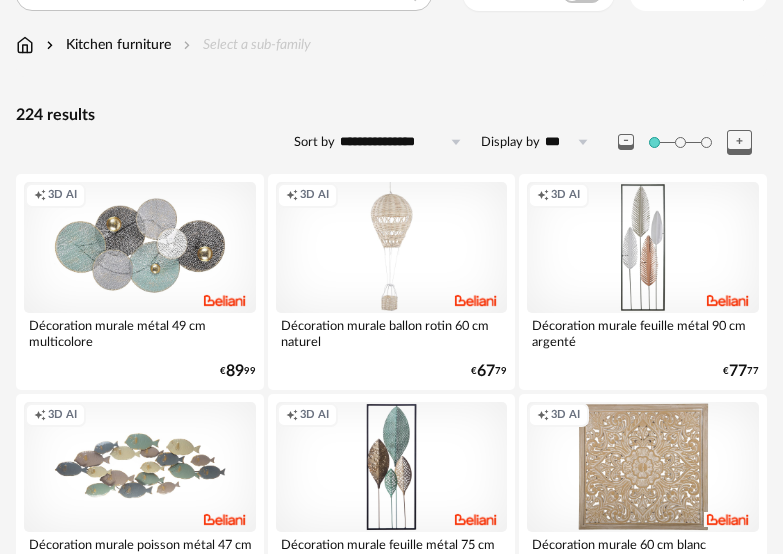 scroll, scrollTop: 100, scrollLeft: 0, axis: vertical 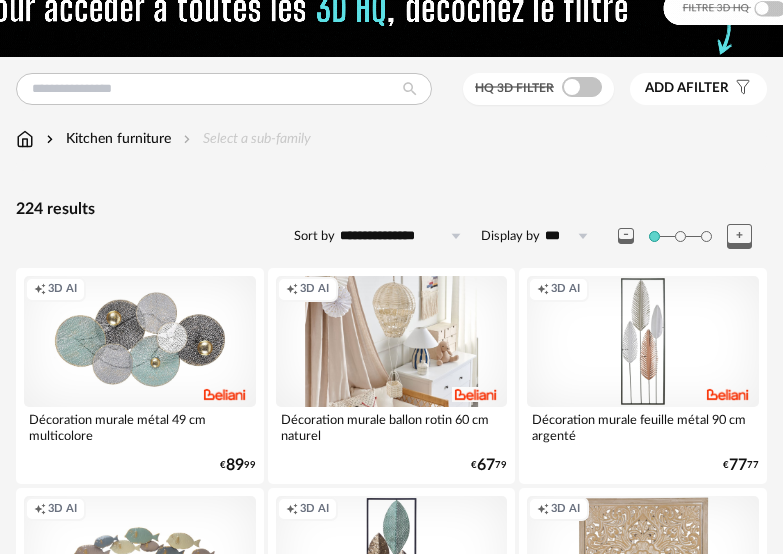 click on "Creation icon   3D AI" at bounding box center [392, 341] 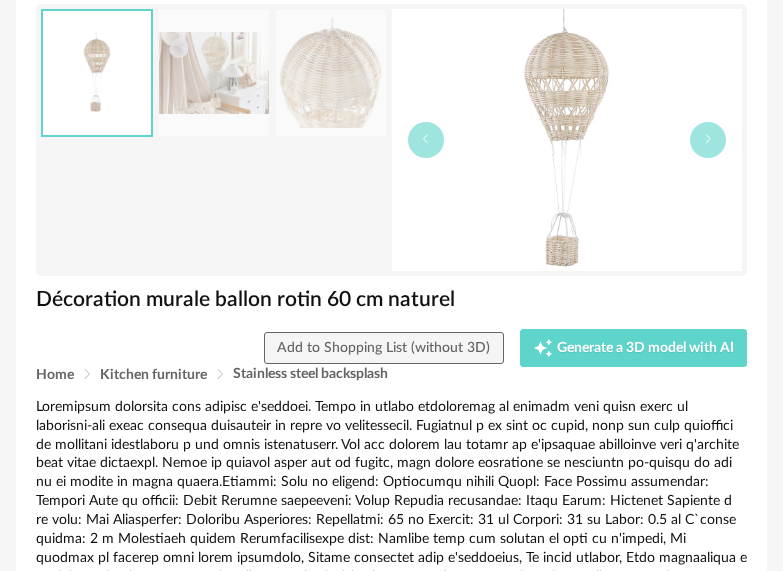 scroll, scrollTop: 0, scrollLeft: 0, axis: both 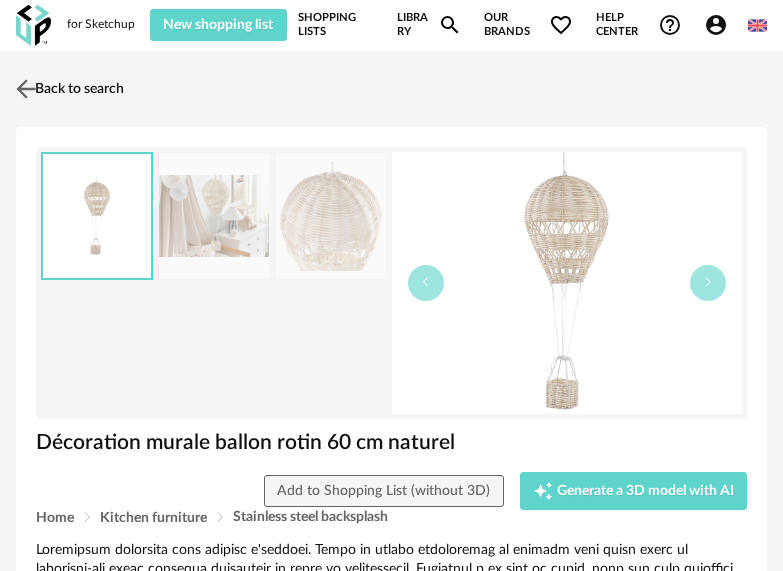 click at bounding box center [26, 88] 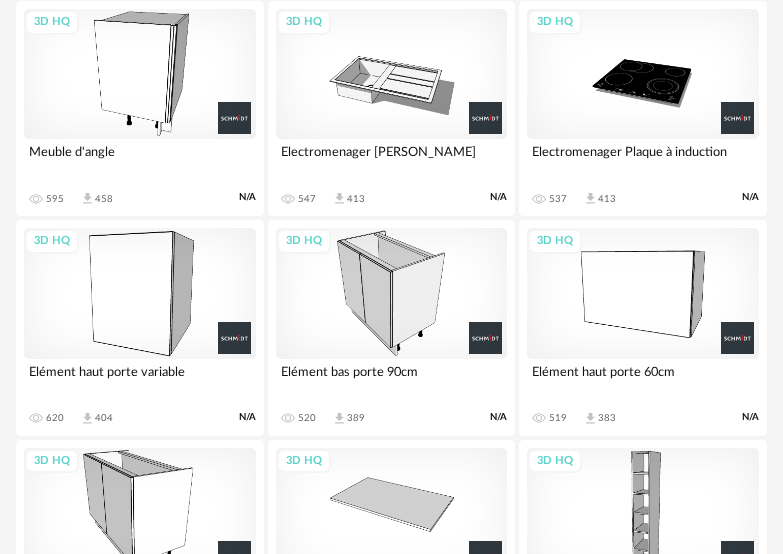 scroll, scrollTop: 3000, scrollLeft: 0, axis: vertical 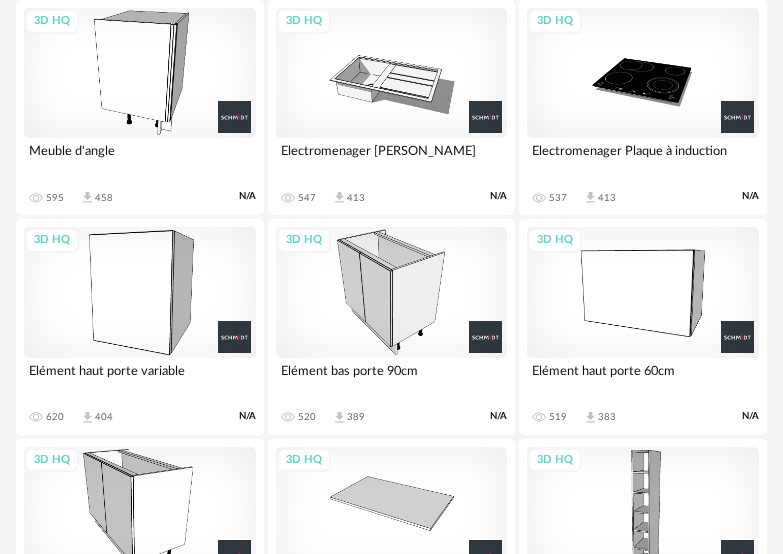 click on "3D HQ" at bounding box center (392, 292) 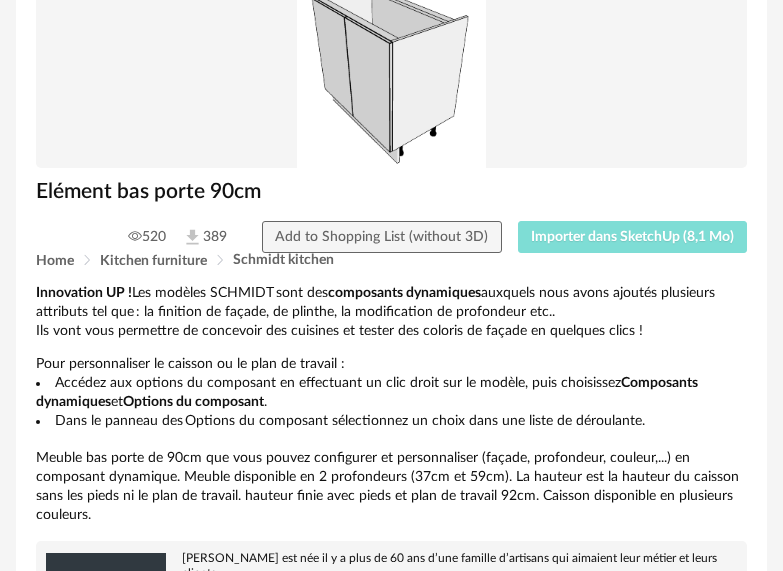 scroll, scrollTop: 100, scrollLeft: 0, axis: vertical 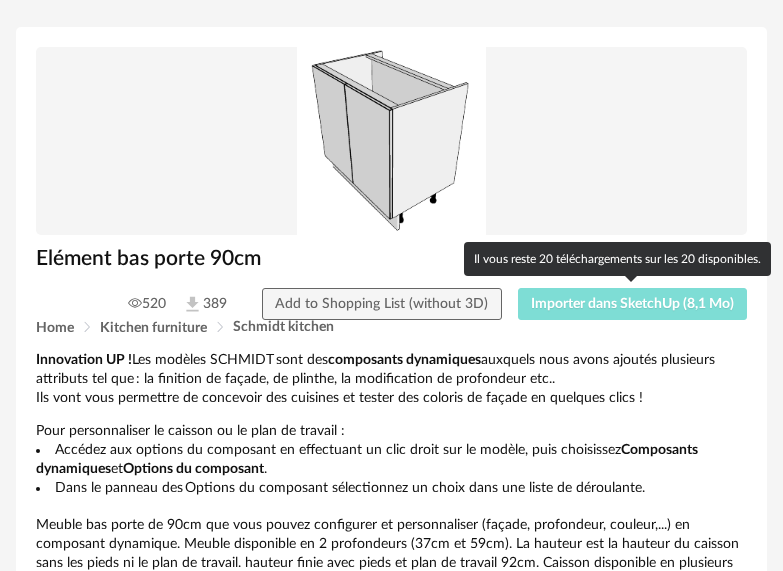 click on "Importer dans SketchUp (8,1 Mo)" at bounding box center [632, 304] 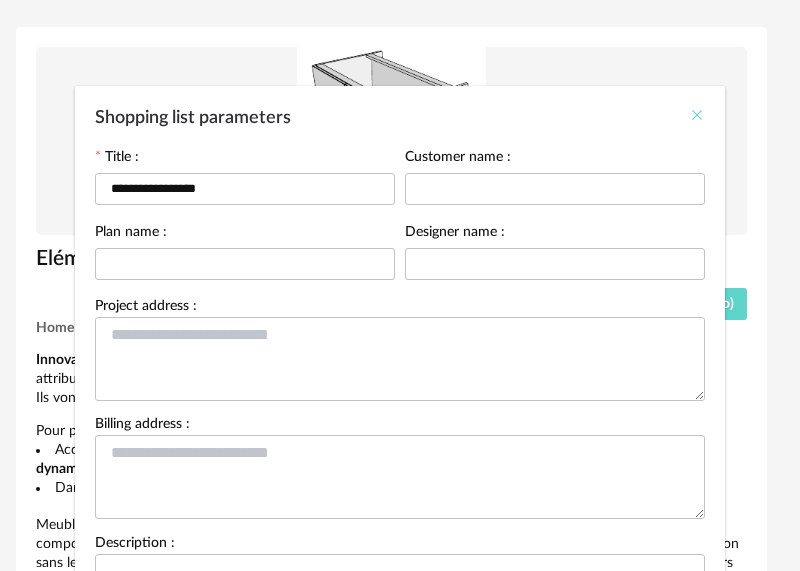 click at bounding box center (697, 115) 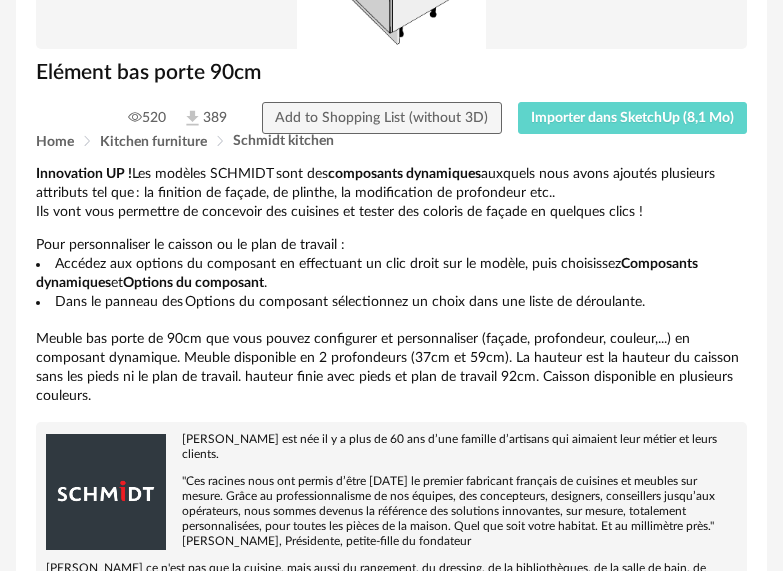 scroll, scrollTop: 0, scrollLeft: 0, axis: both 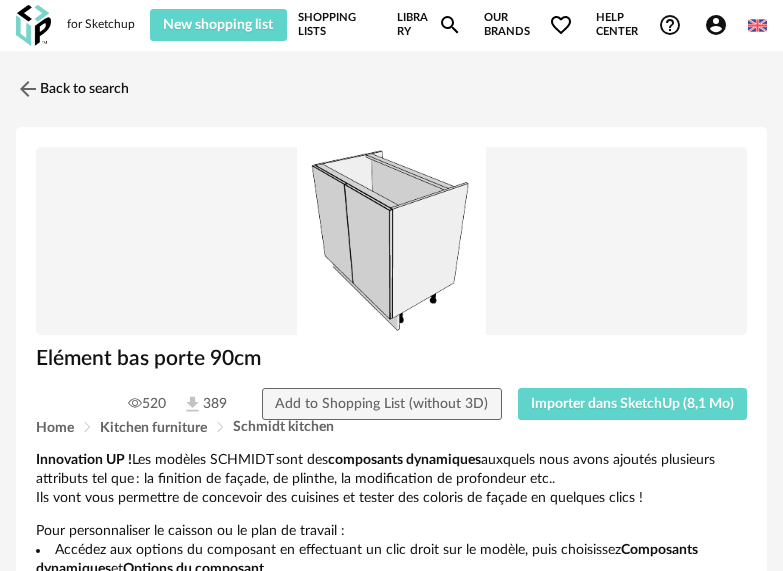 click on "New shopping list
Update my Shopping List
Refresh icon         Shopping Lists   Library Magnify icon   Our brands Heart Outline icon   All brands   Close icon
Help center Help Circle Outline icon   Video tutorials   Read FAQ   Contact support   Account Circle icon   Account   Connected as   shiri pincu   Edit my profile   My personal library   My AI 3D Creation icon   Platform updates       Logout
Français" at bounding box center [458, 25] 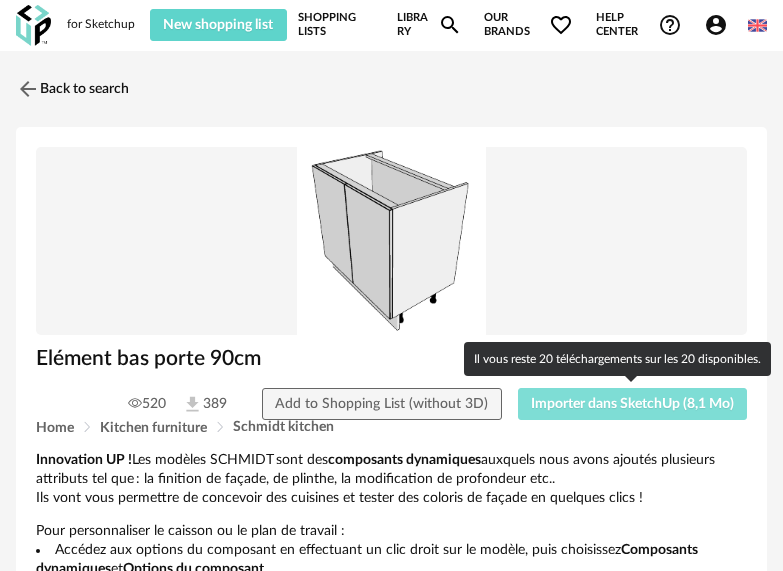 click on "Importer dans SketchUp (8,1 Mo)" at bounding box center (632, 404) 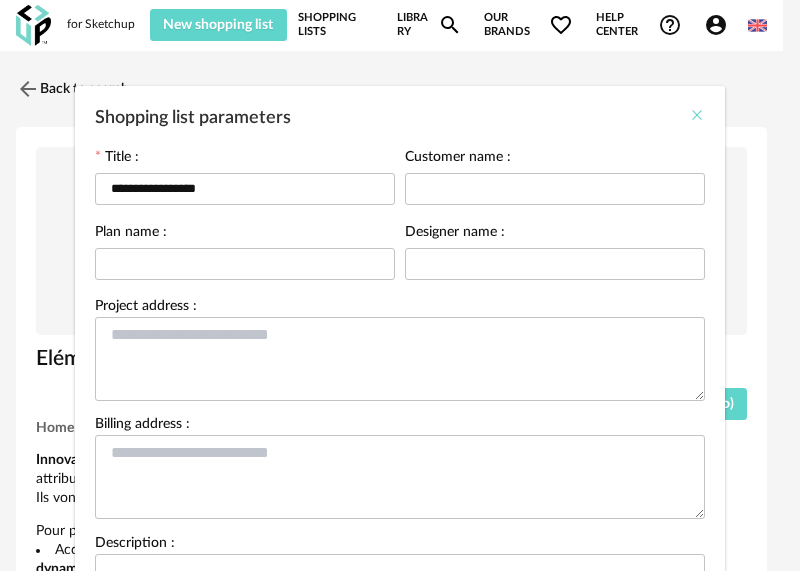 click at bounding box center (697, 115) 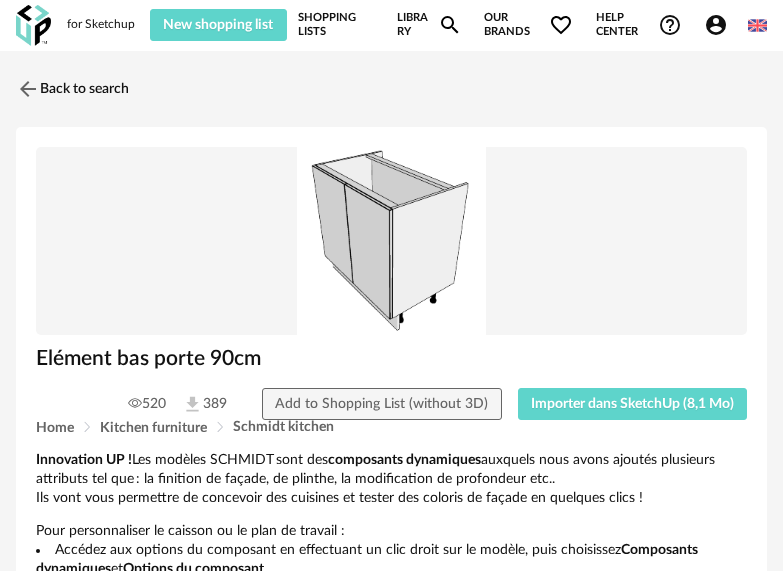 click at bounding box center (192, 404) 